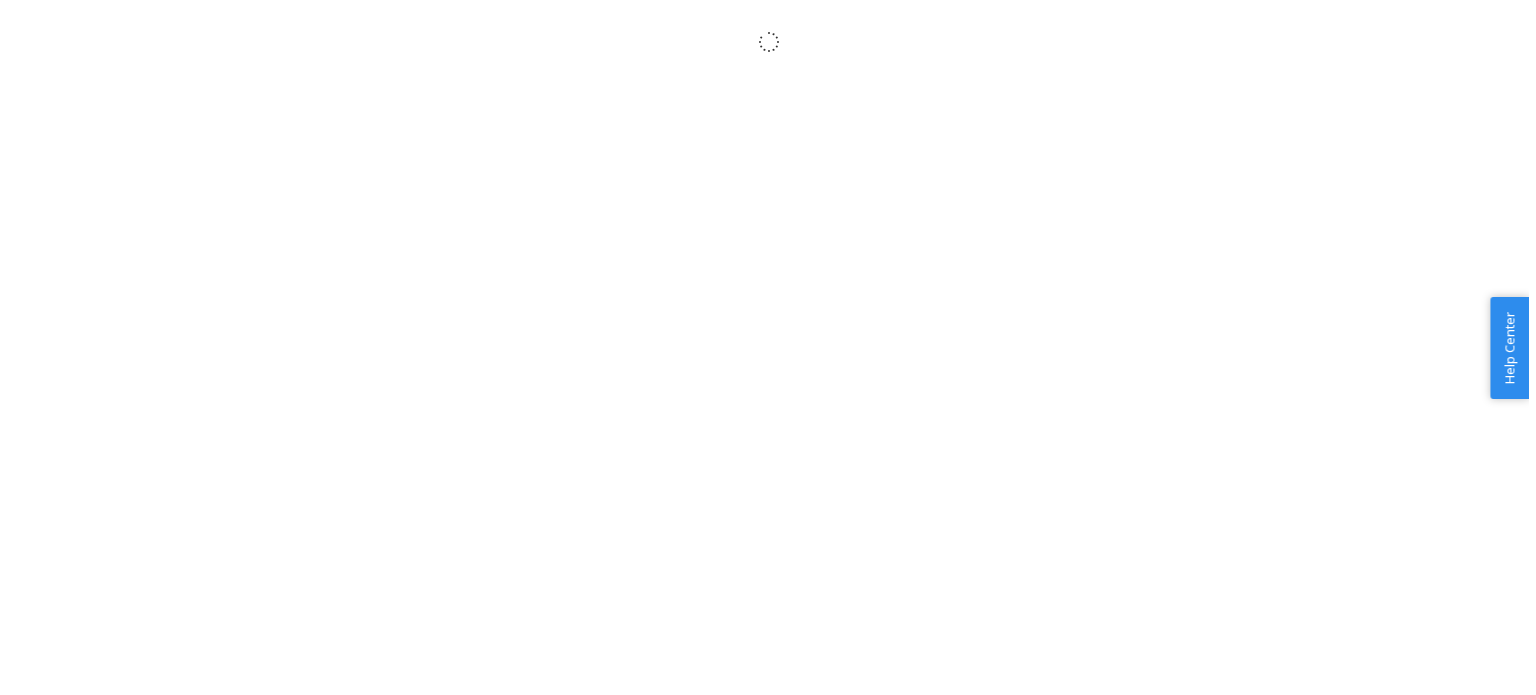 scroll, scrollTop: 0, scrollLeft: 0, axis: both 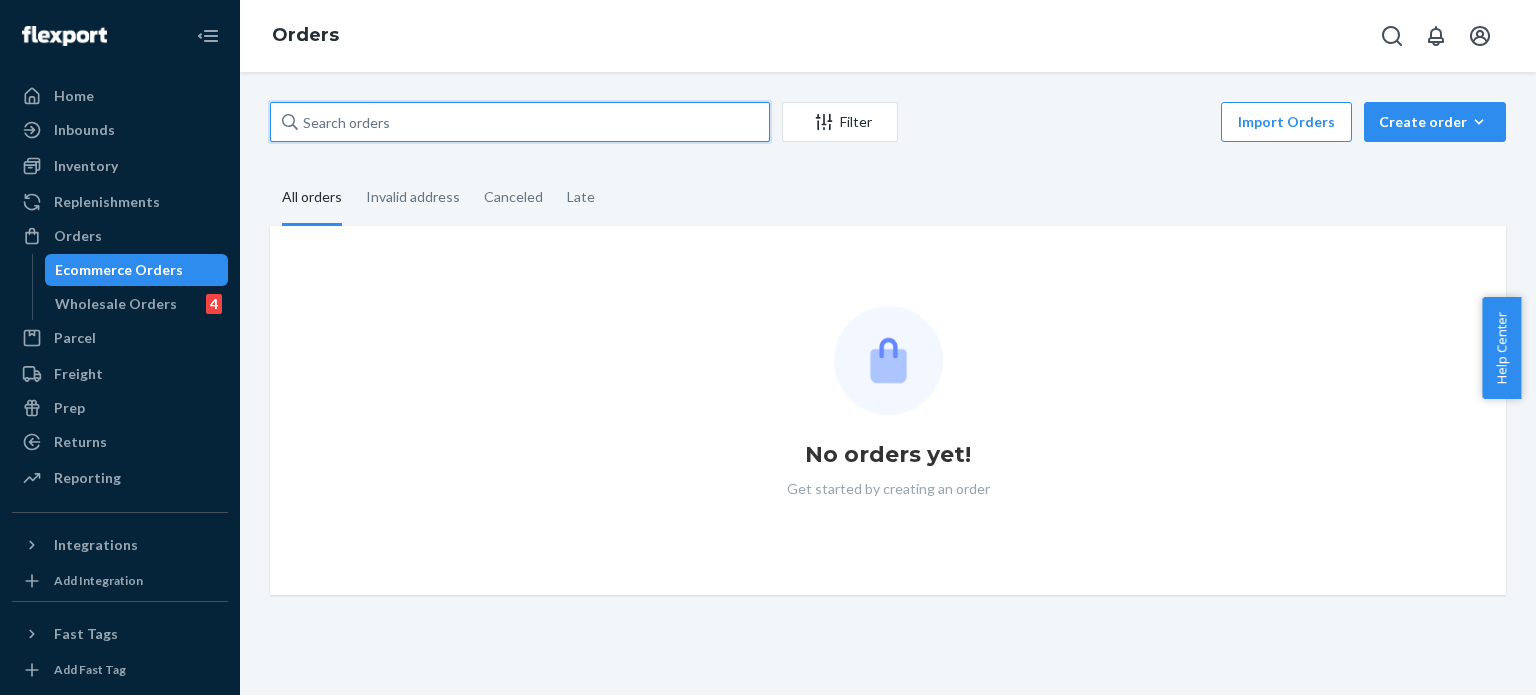 click at bounding box center (520, 122) 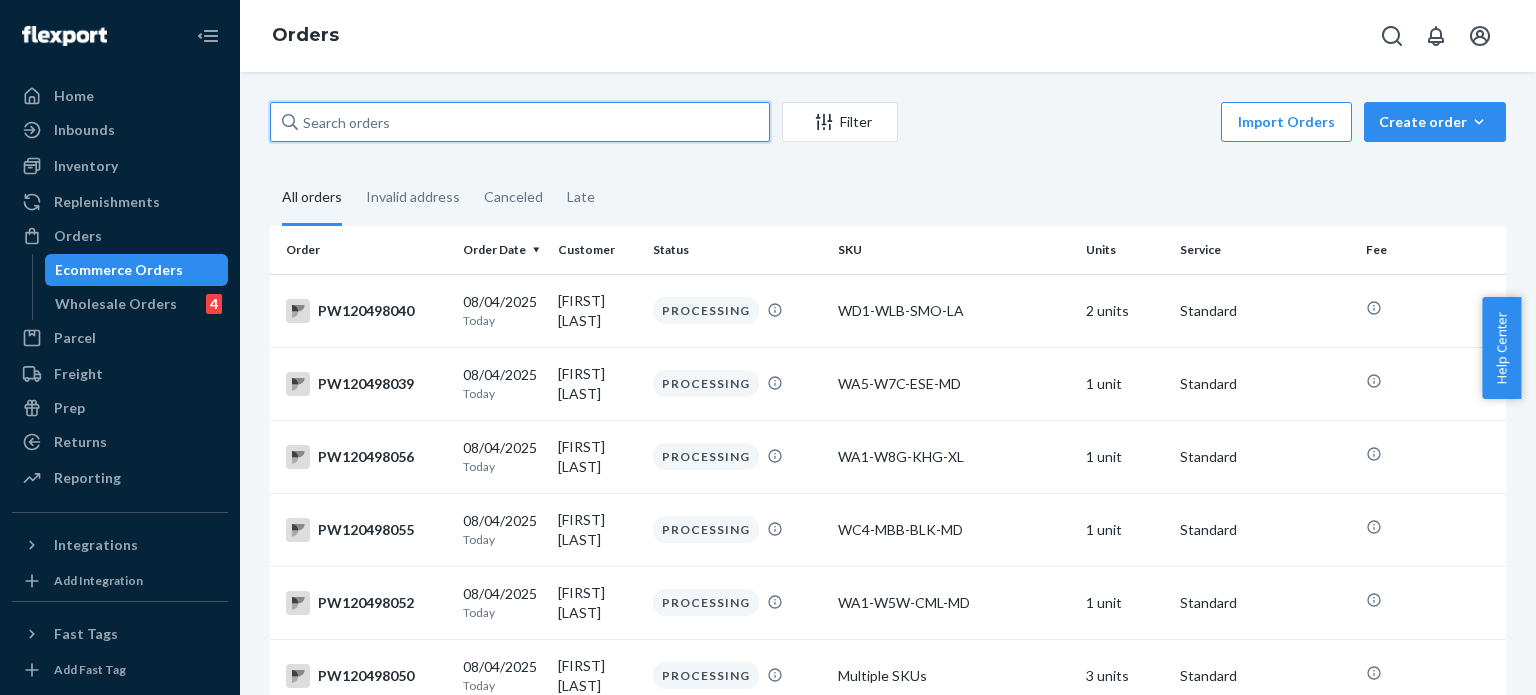 paste on "PW120474408" 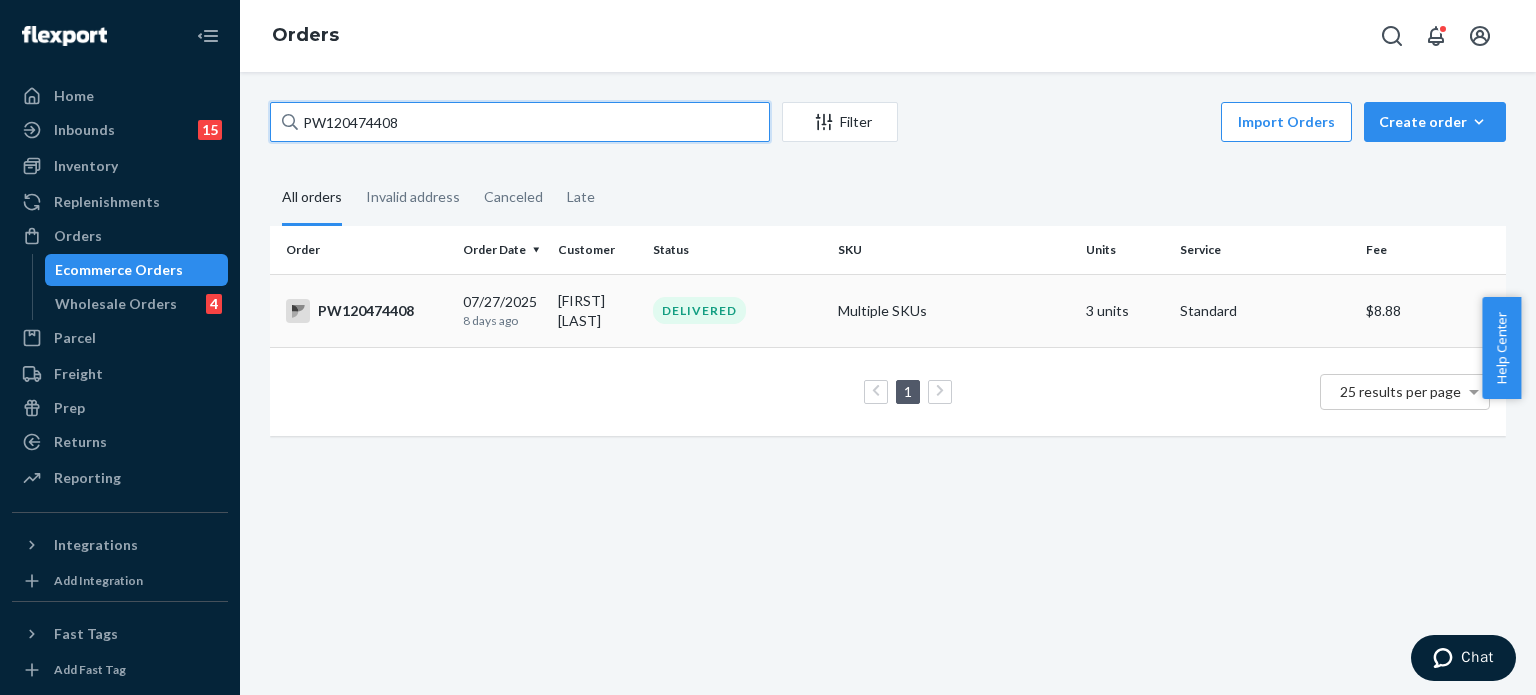 type on "PW120474408" 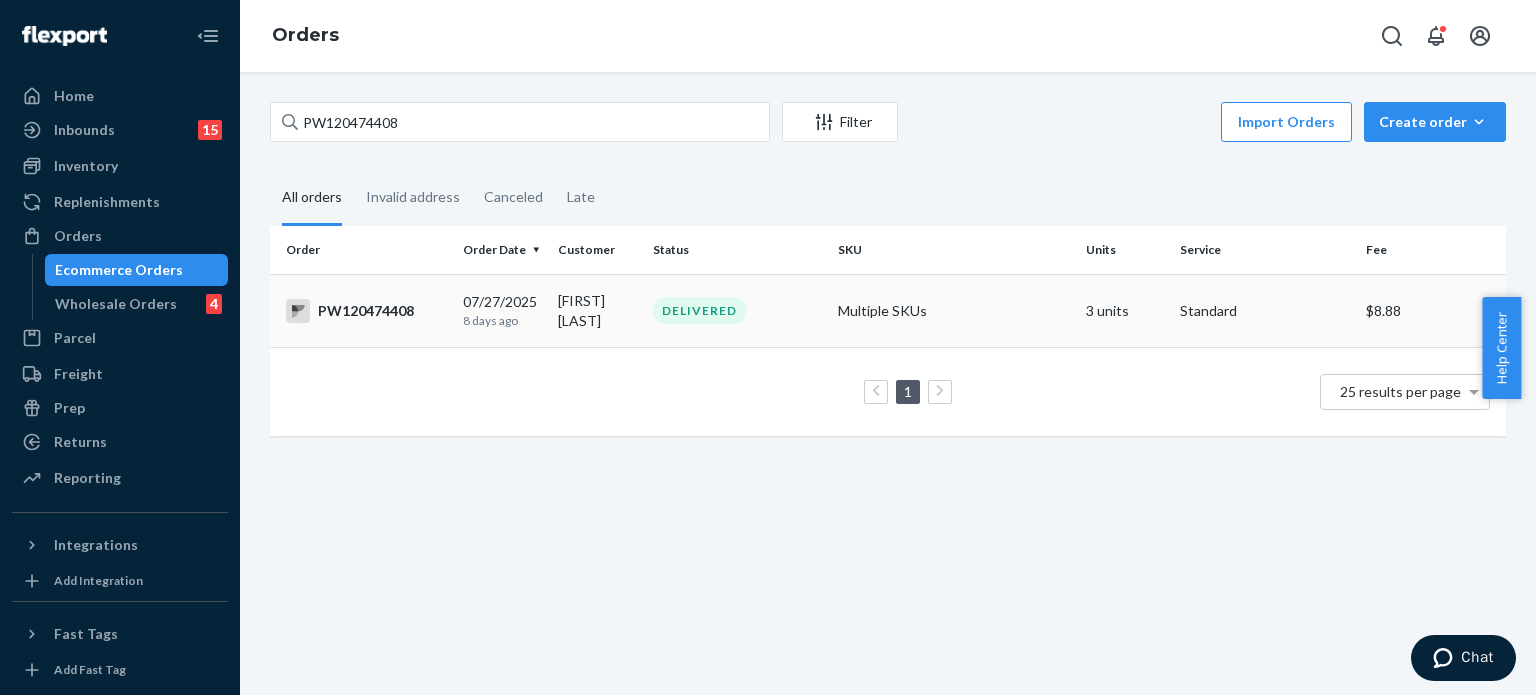 click on "DELIVERED" at bounding box center [737, 310] 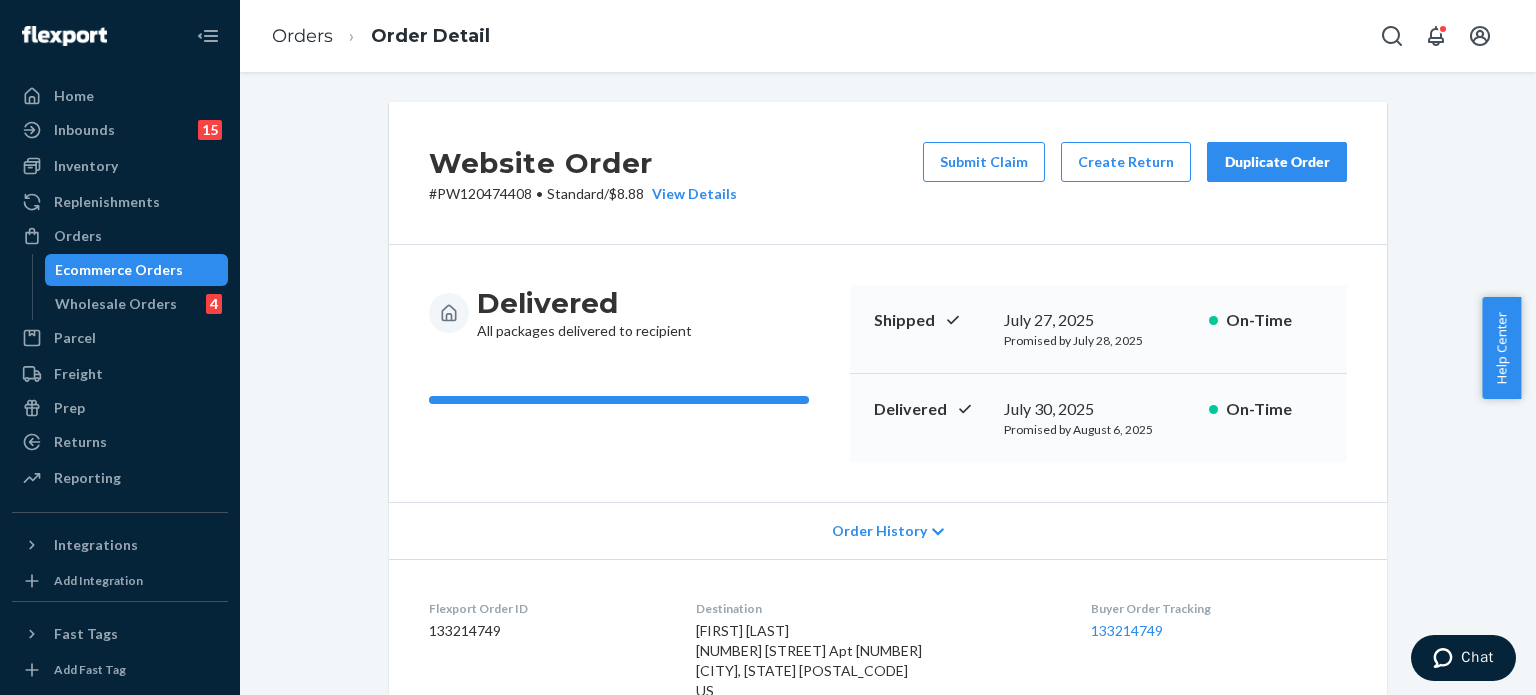 click on "Orders Order Detail" at bounding box center [888, 36] 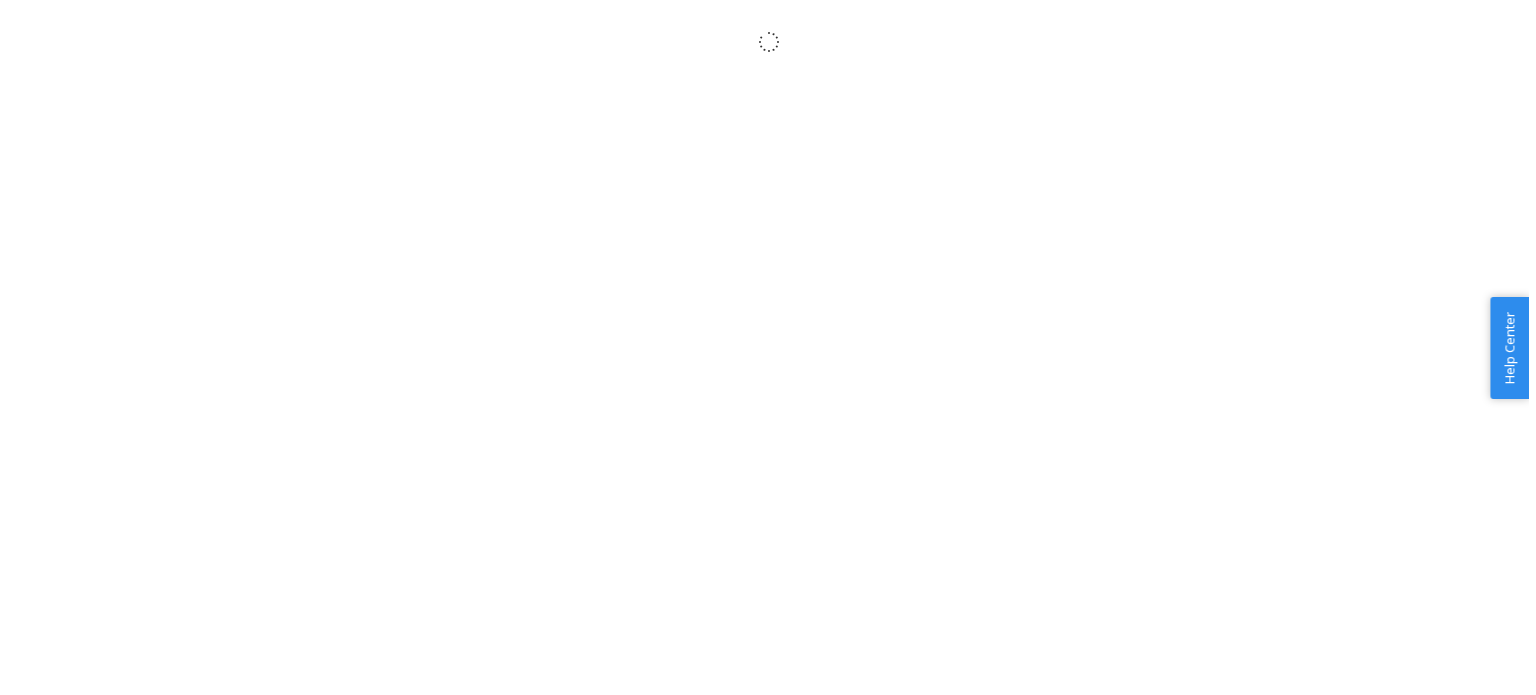 scroll, scrollTop: 0, scrollLeft: 0, axis: both 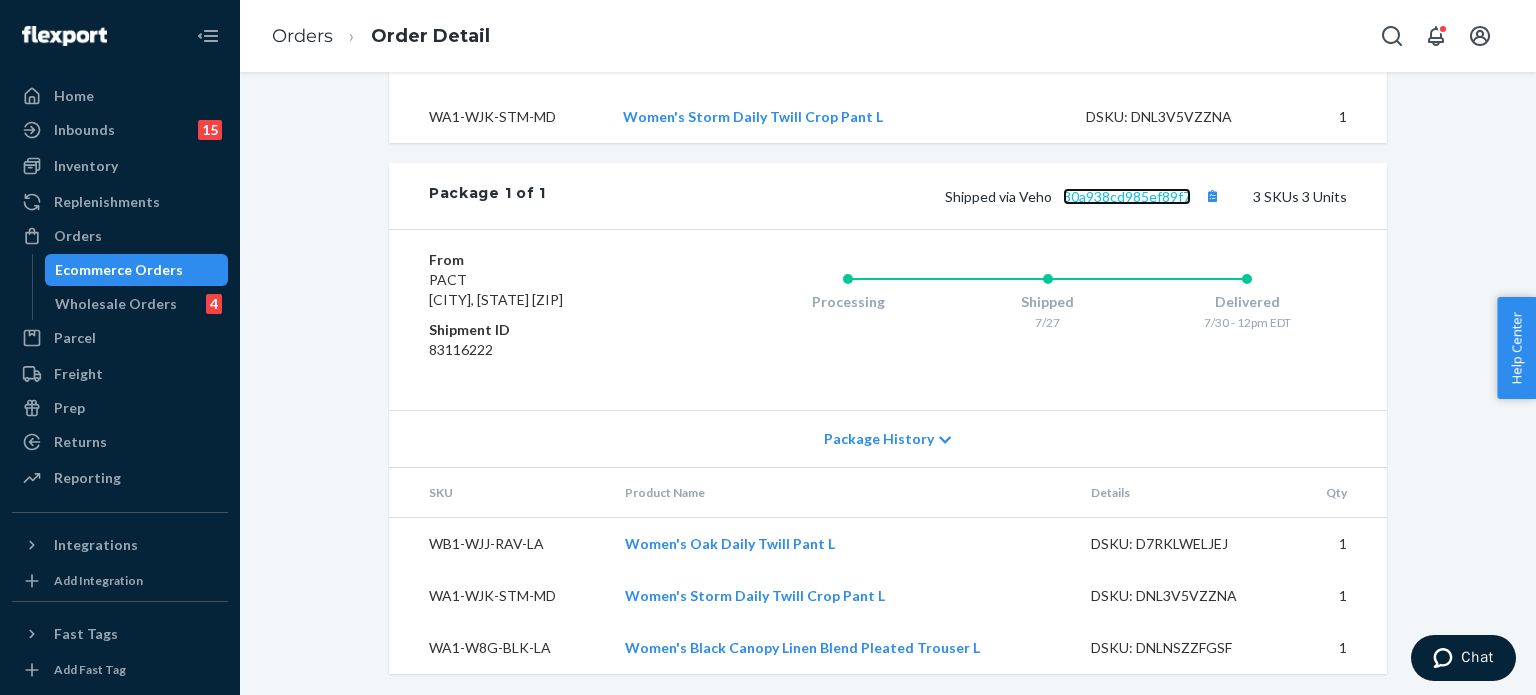 click on "30a938cd985ef89f7" at bounding box center [1127, 196] 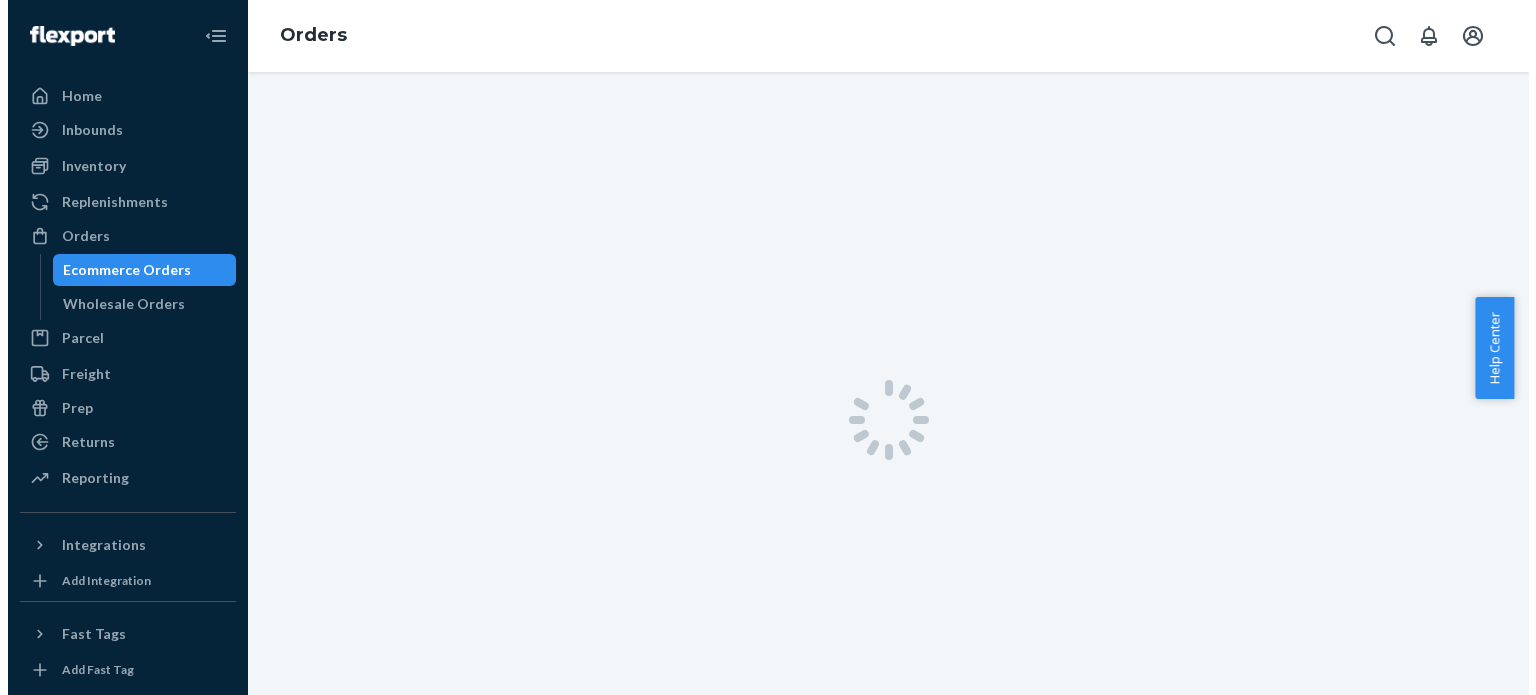 scroll, scrollTop: 0, scrollLeft: 0, axis: both 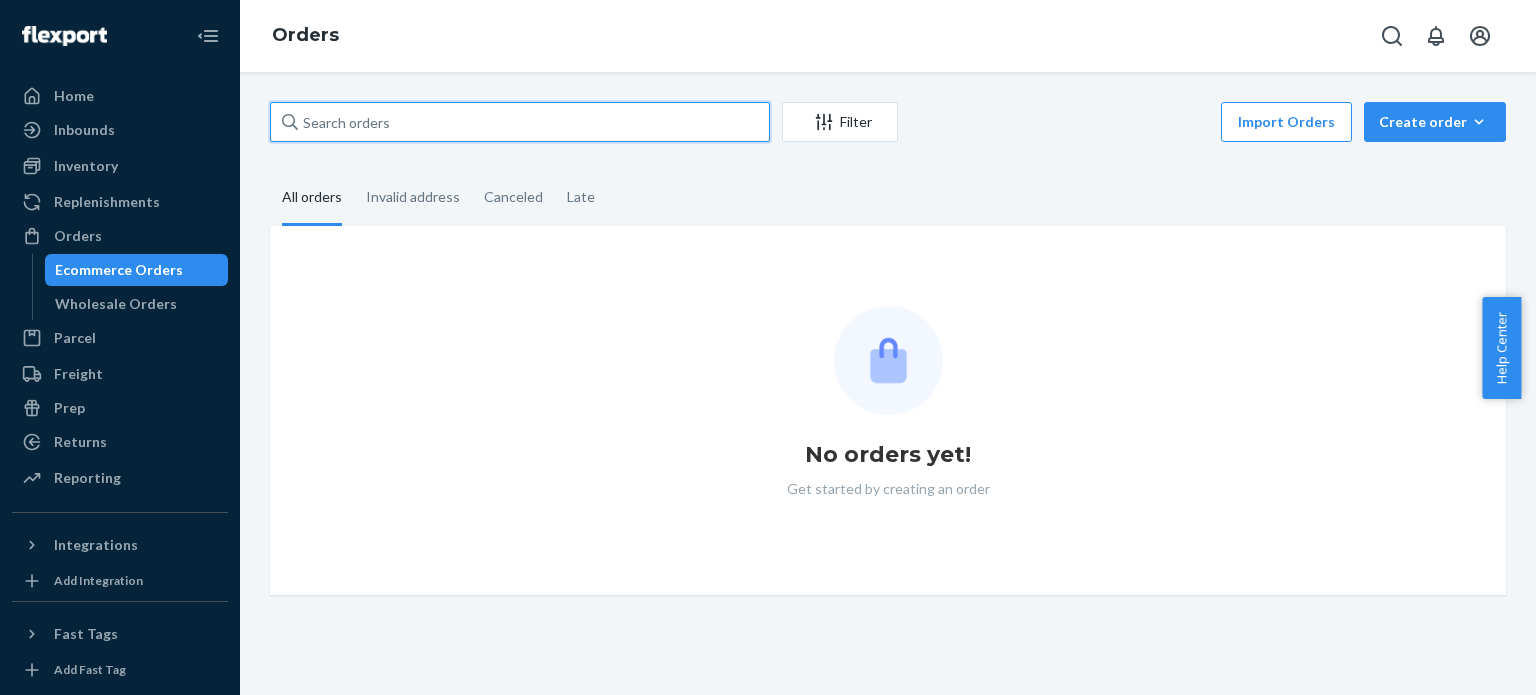 click at bounding box center (520, 122) 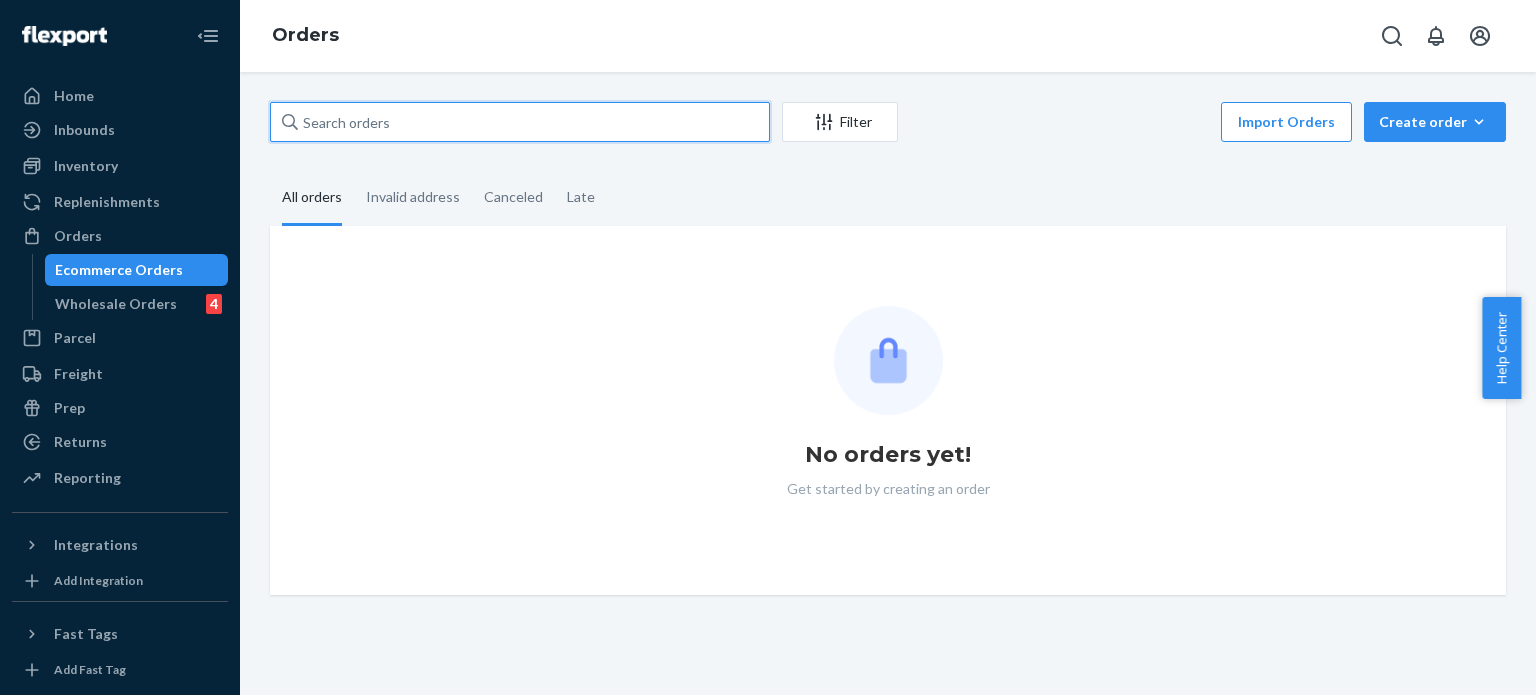 paste on "PW120425878" 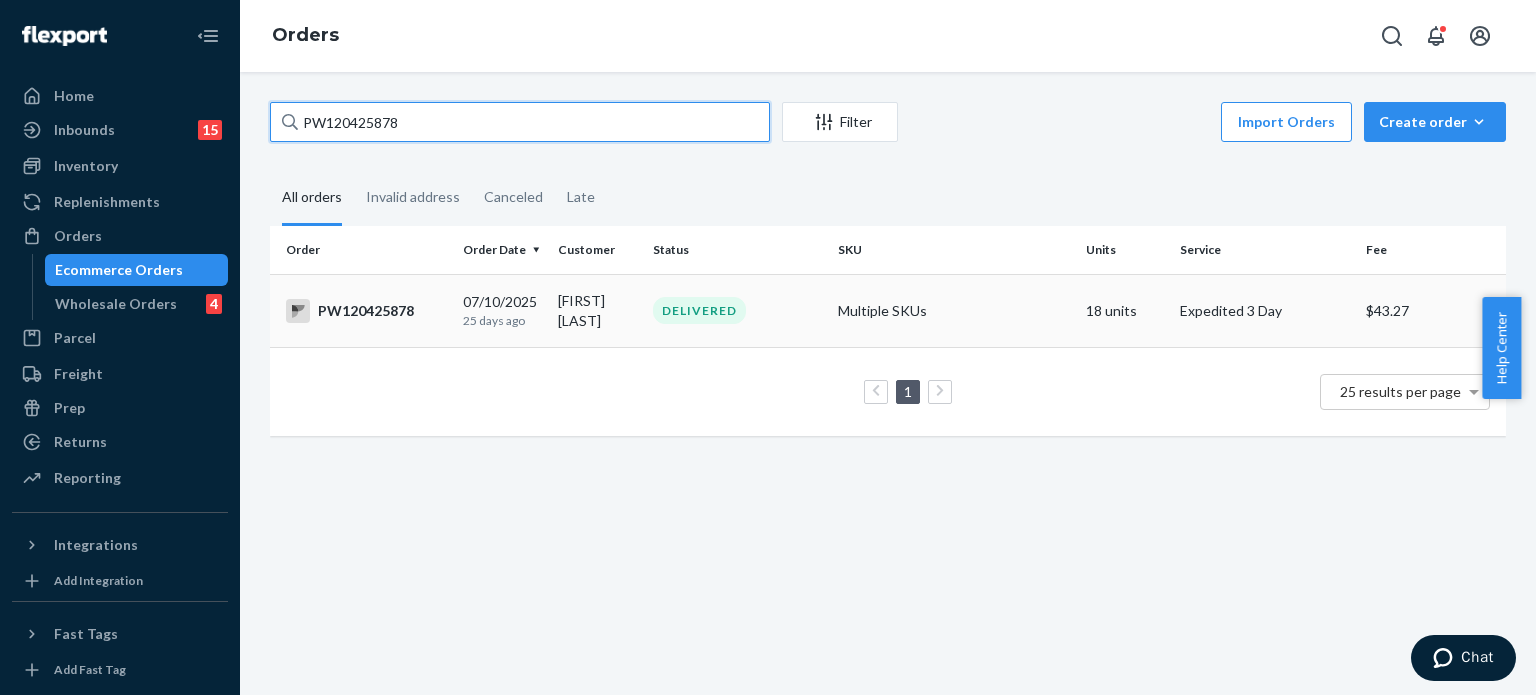 type on "PW120425878" 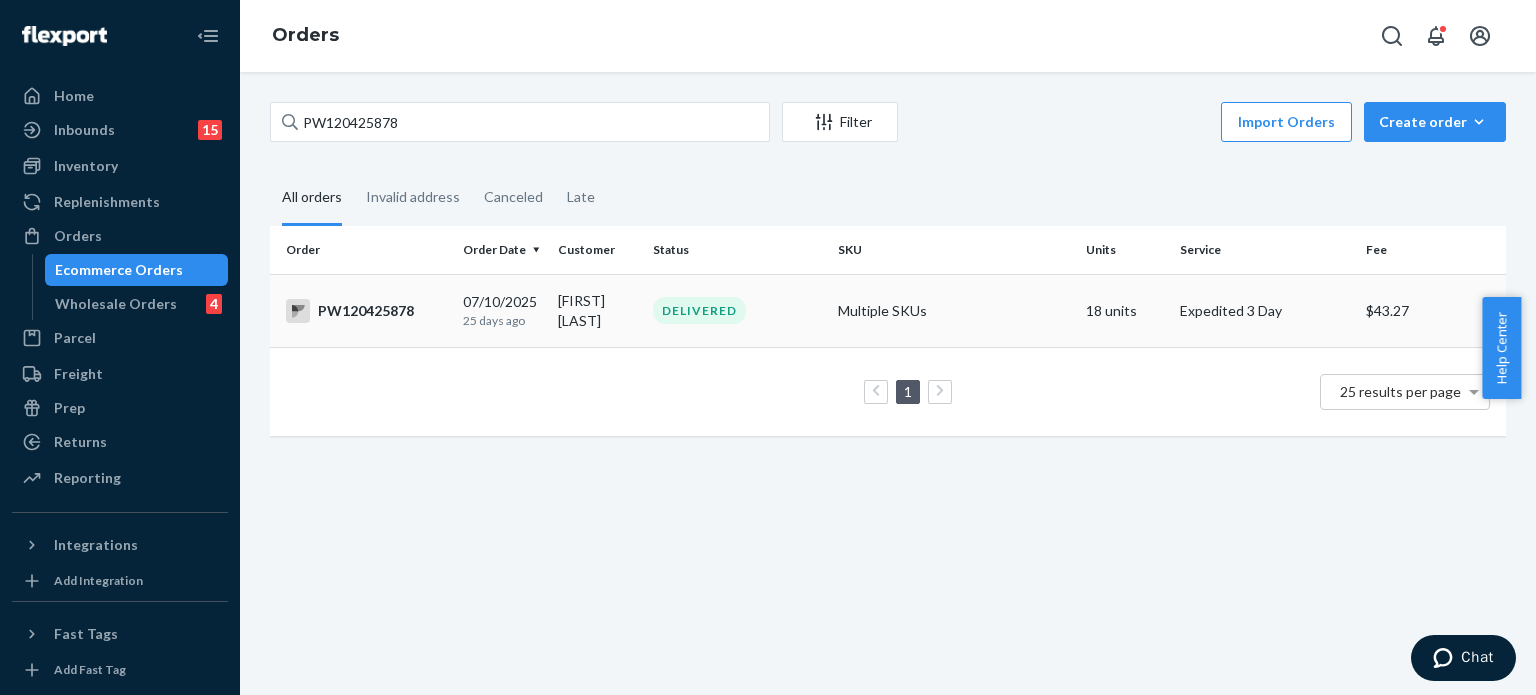 click on "DELIVERED" at bounding box center [737, 310] 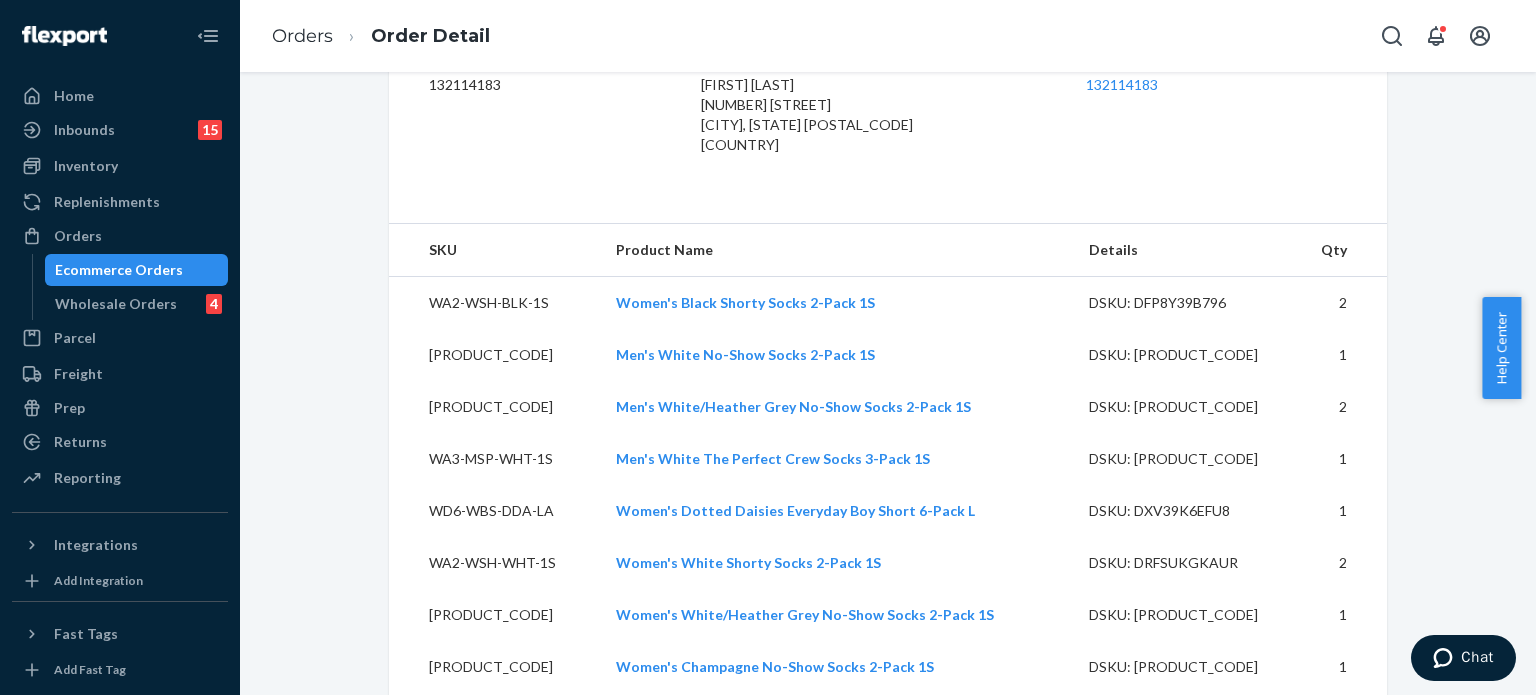 scroll, scrollTop: 0, scrollLeft: 0, axis: both 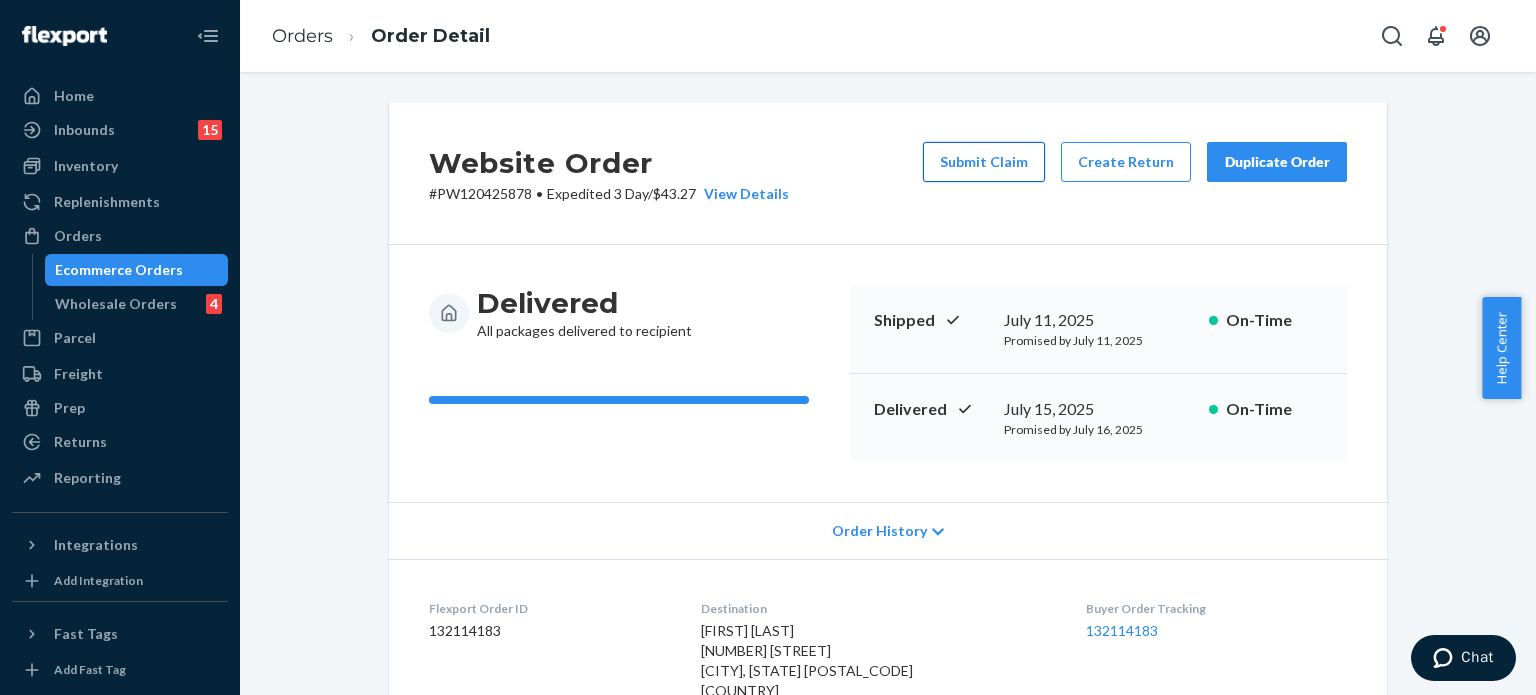 click on "Submit Claim" at bounding box center (984, 162) 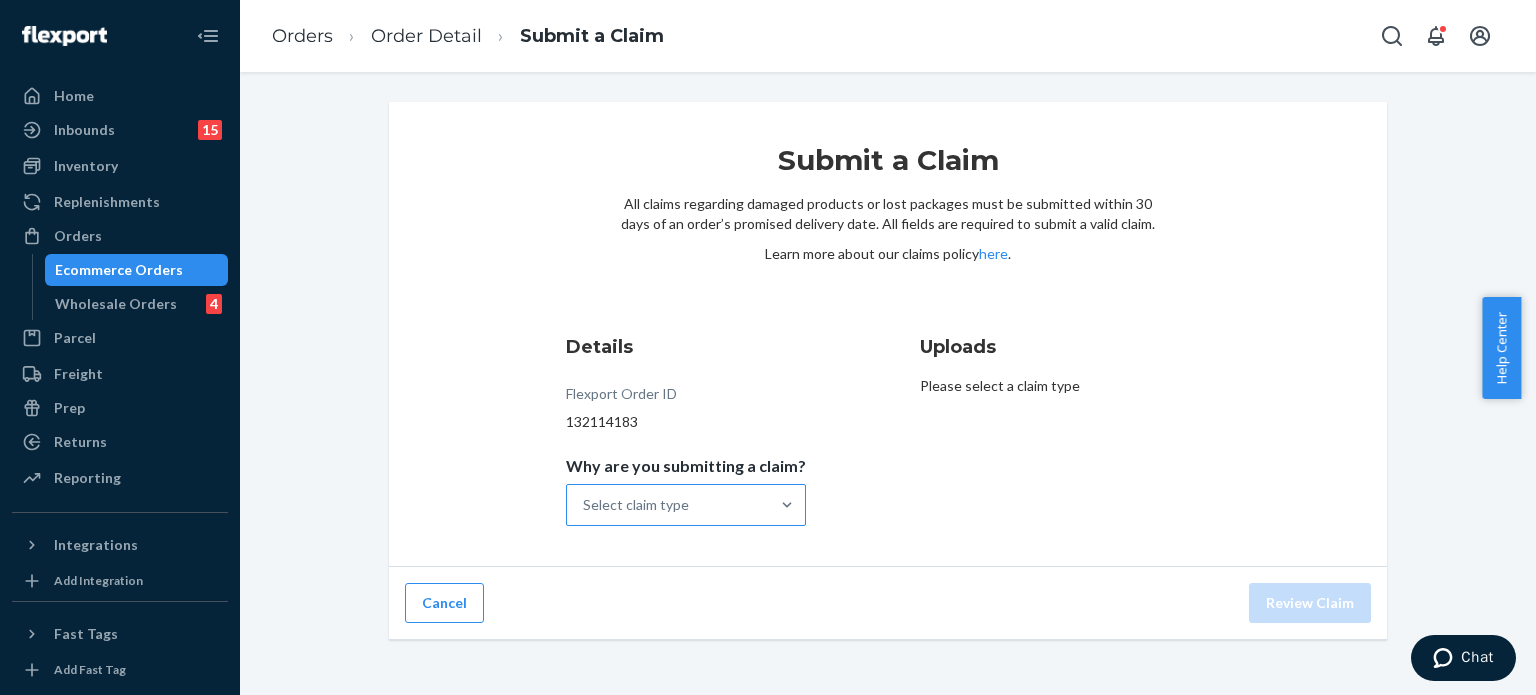 click on "Select claim type" at bounding box center (636, 505) 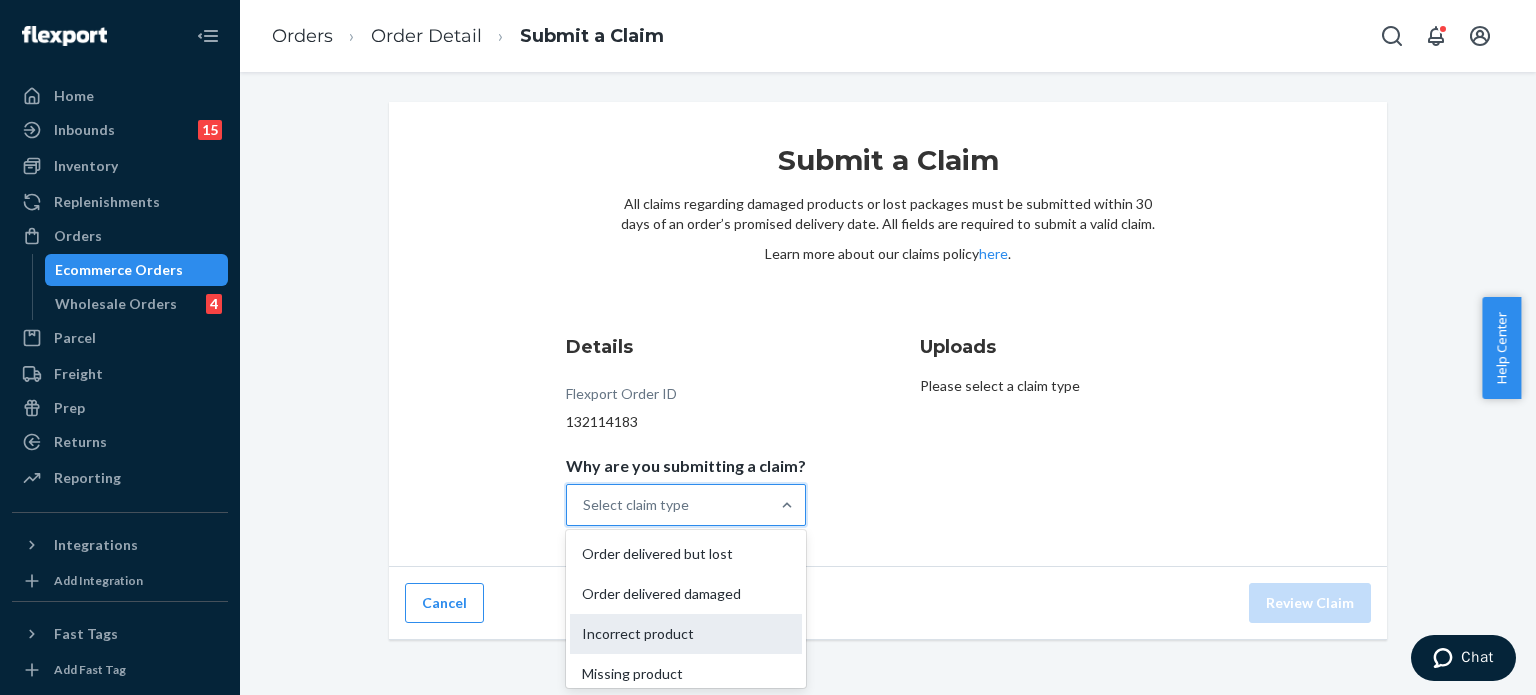click on "Incorrect product" at bounding box center [686, 634] 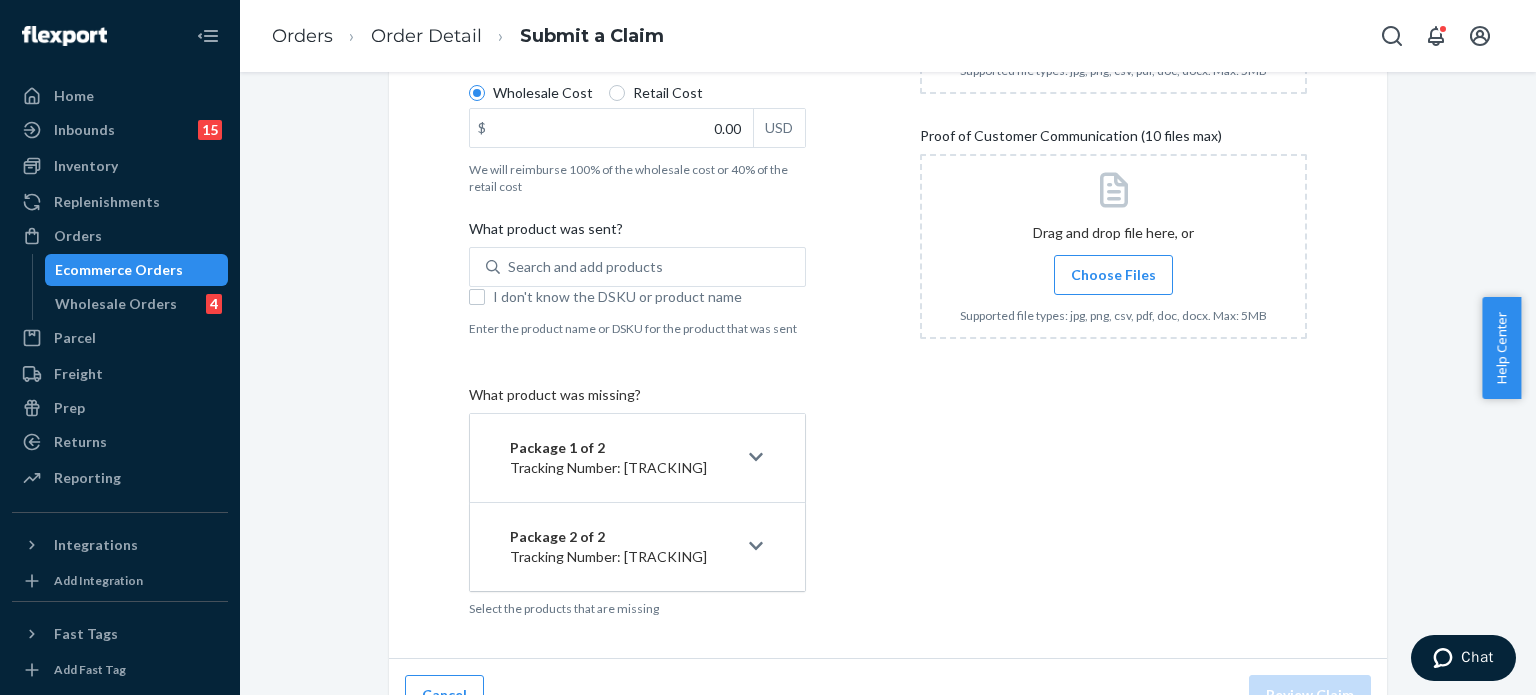 scroll, scrollTop: 496, scrollLeft: 0, axis: vertical 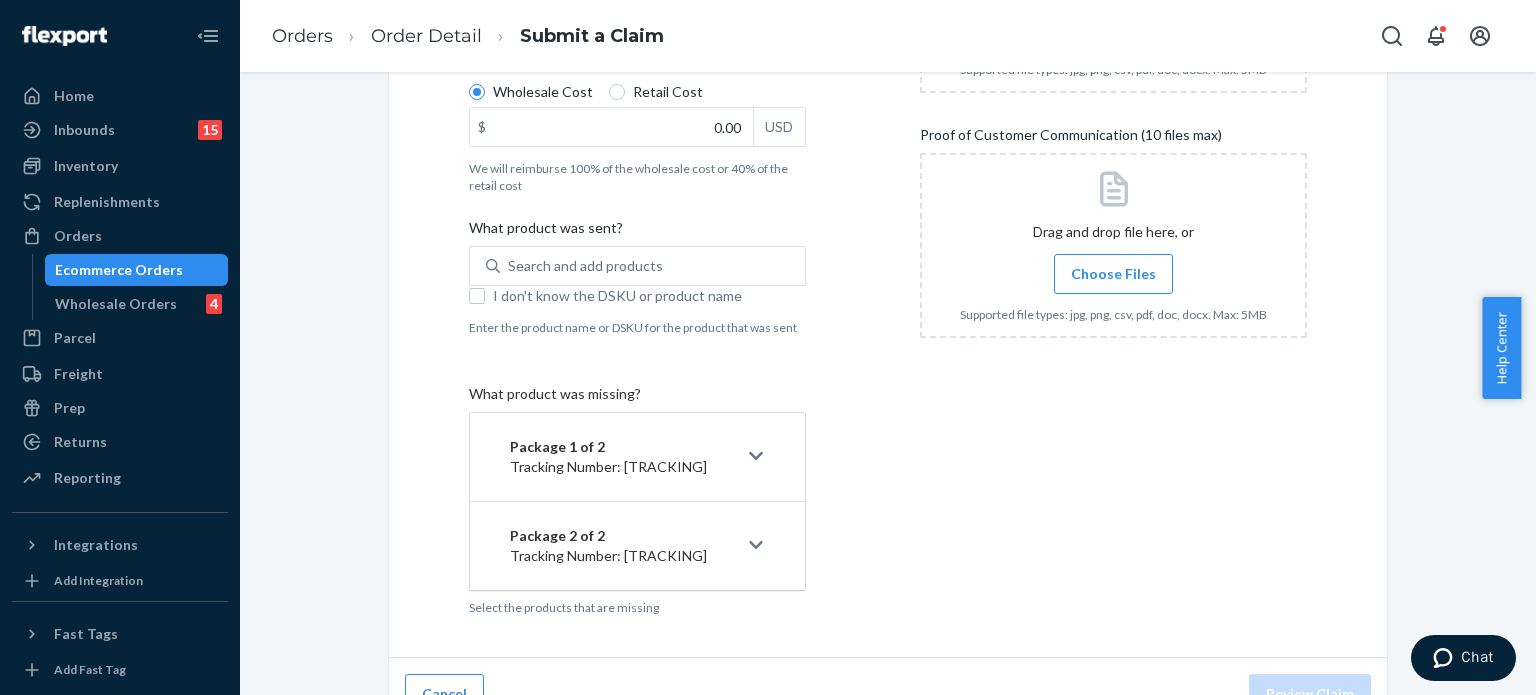 click on "Package 2 of 2 Tracking Number: [TRACKING]" at bounding box center [637, 546] 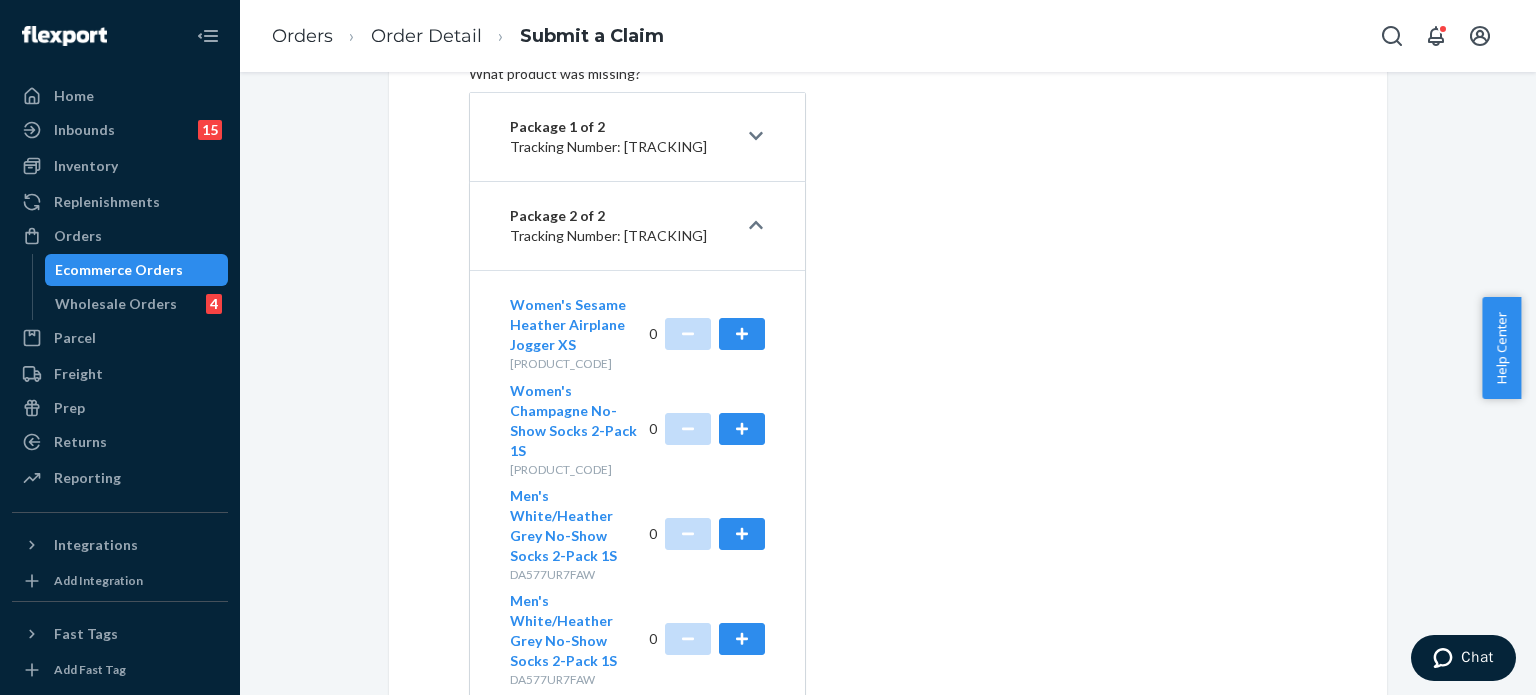click 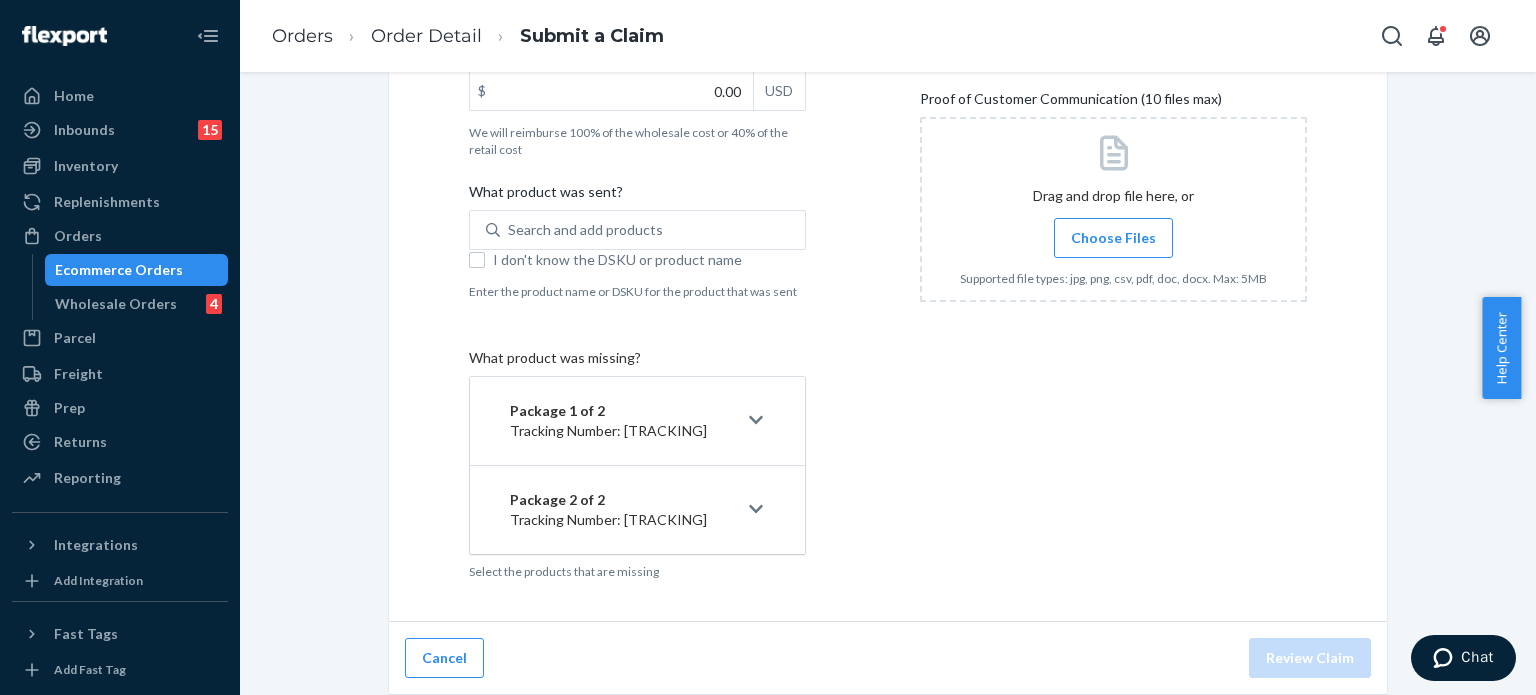 scroll, scrollTop: 570, scrollLeft: 0, axis: vertical 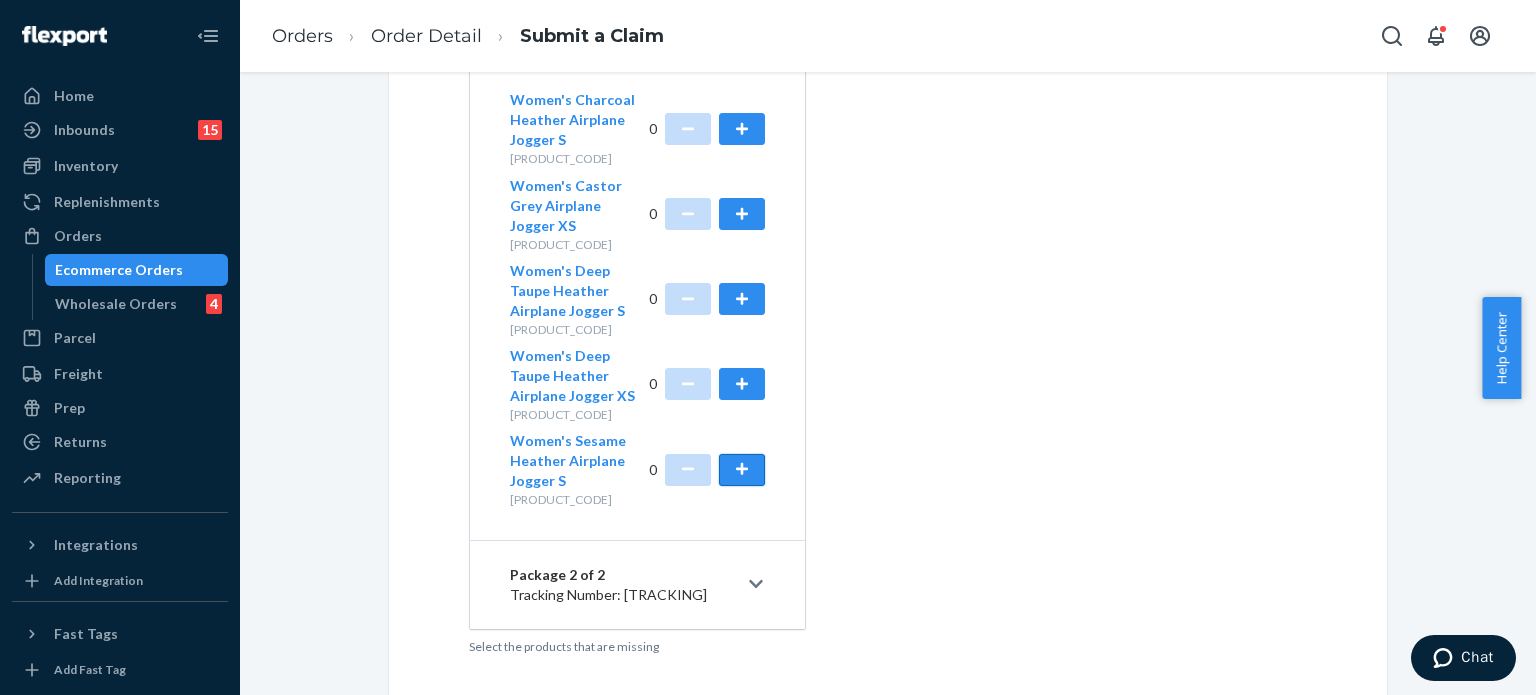 click at bounding box center (742, 470) 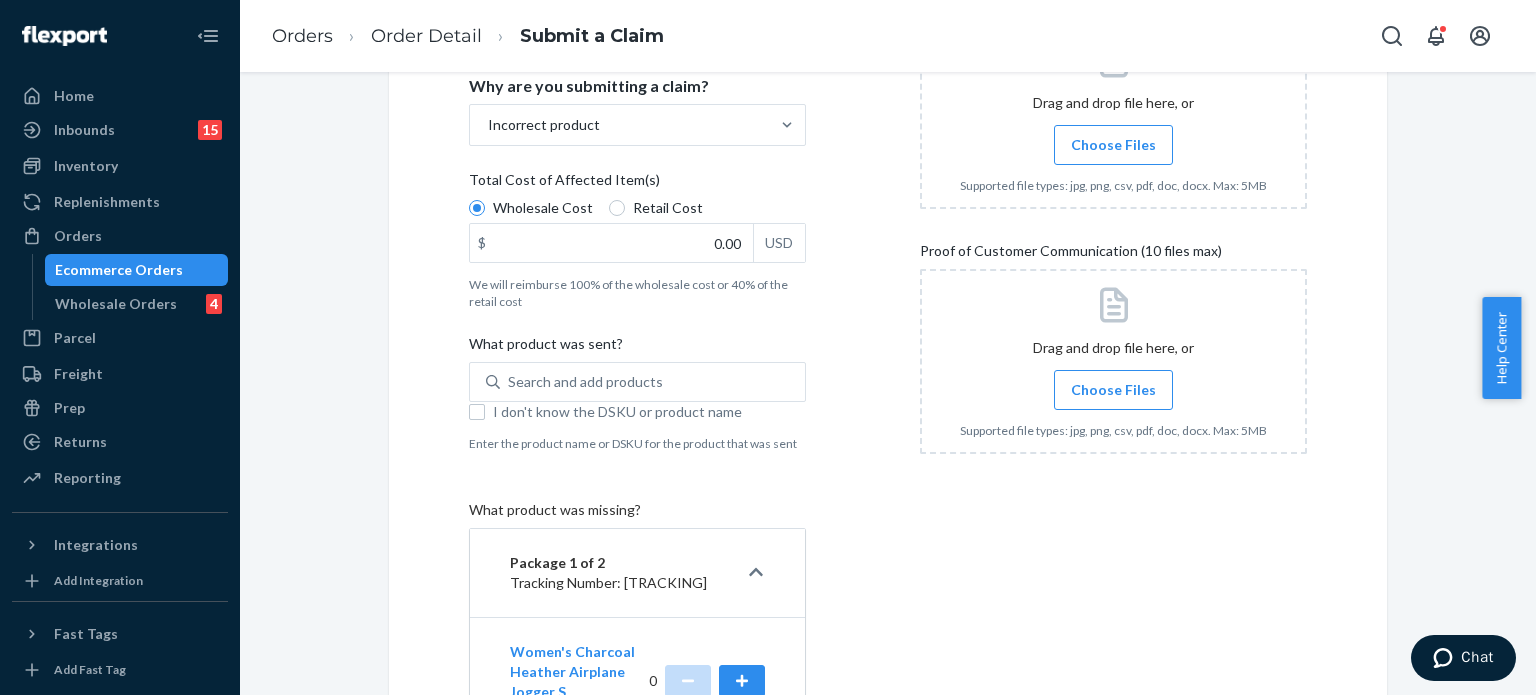 scroll, scrollTop: 377, scrollLeft: 0, axis: vertical 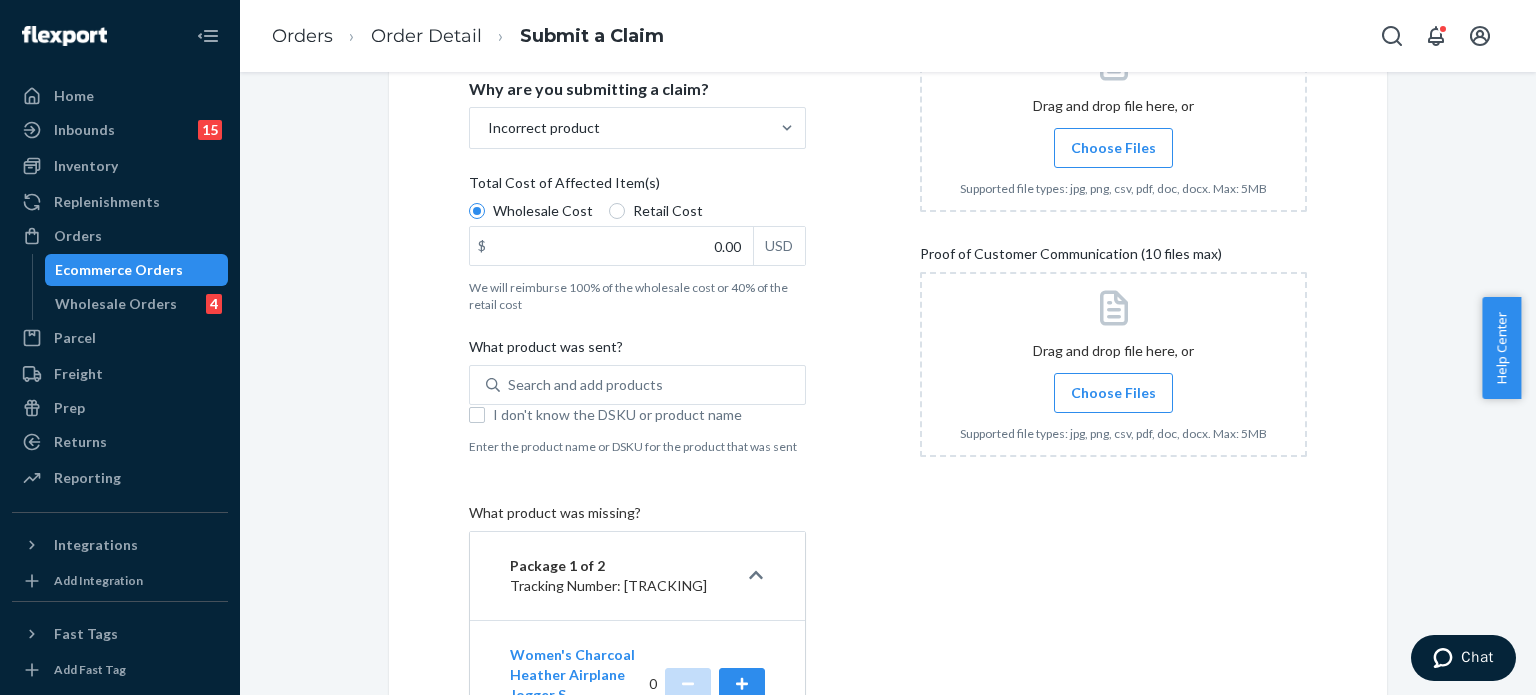 click on "Retail Cost" at bounding box center [668, 211] 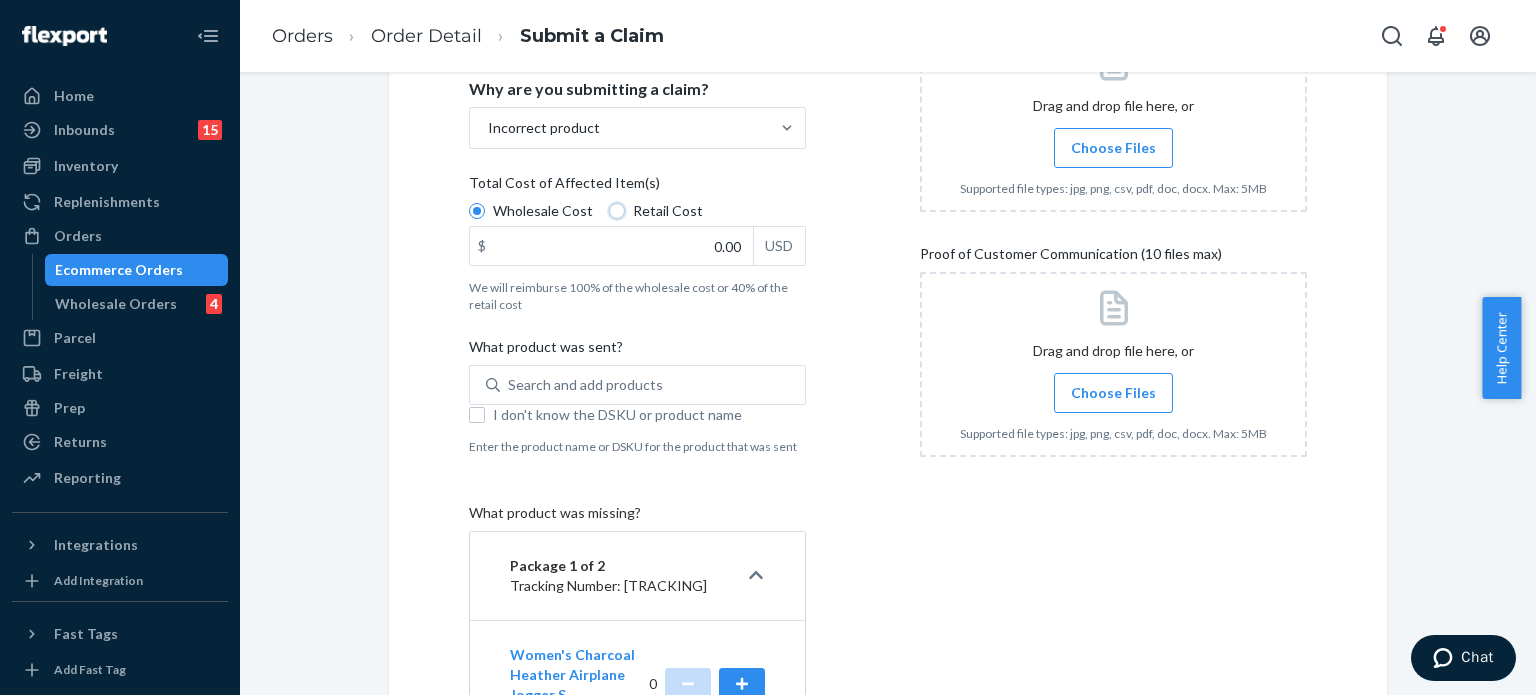 click on "Retail Cost" at bounding box center (617, 211) 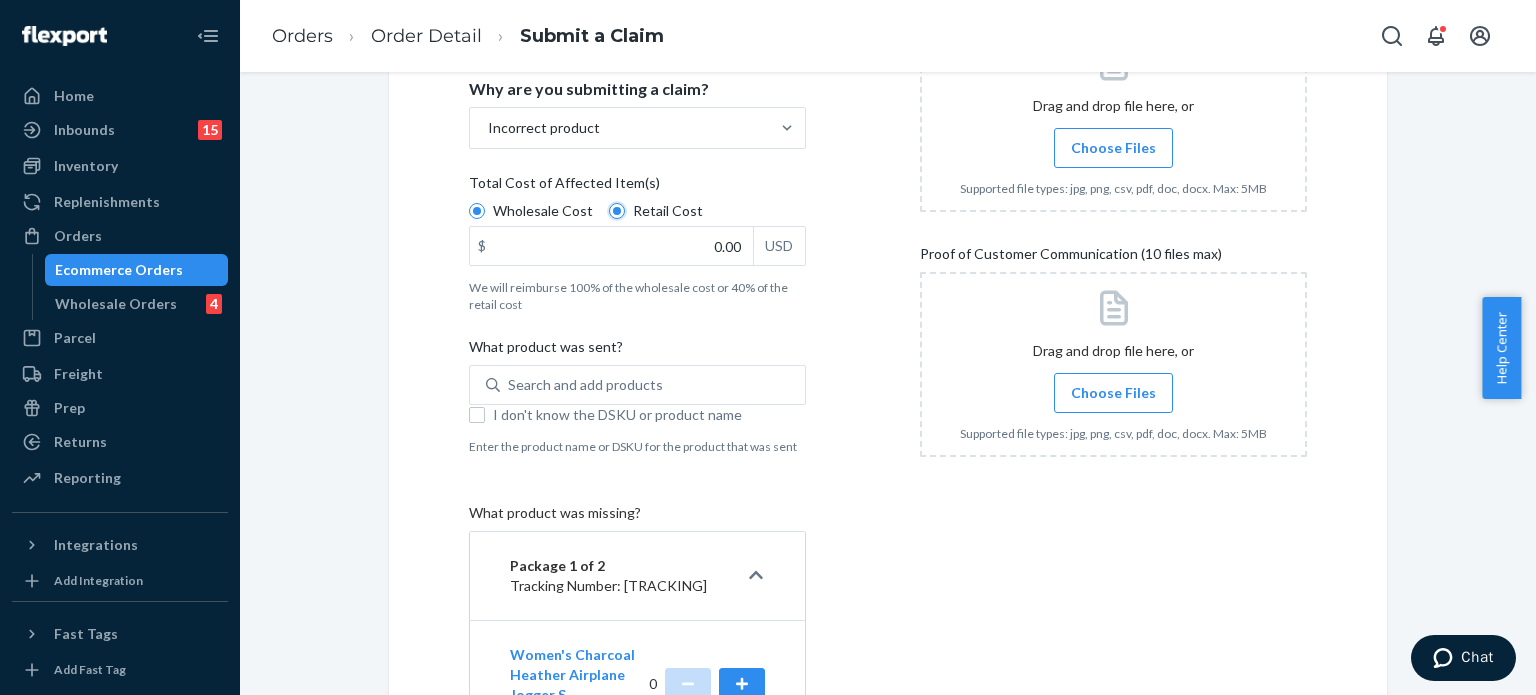 radio on "true" 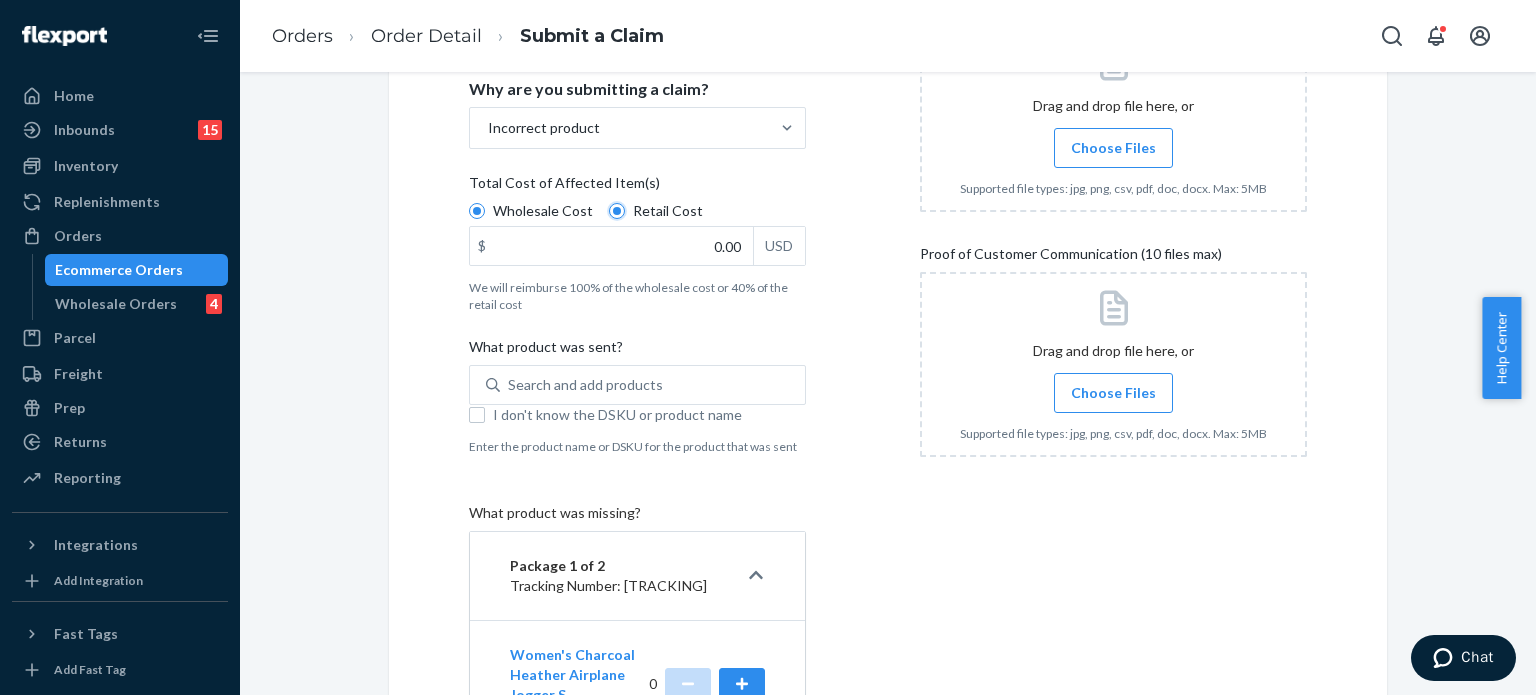 radio on "false" 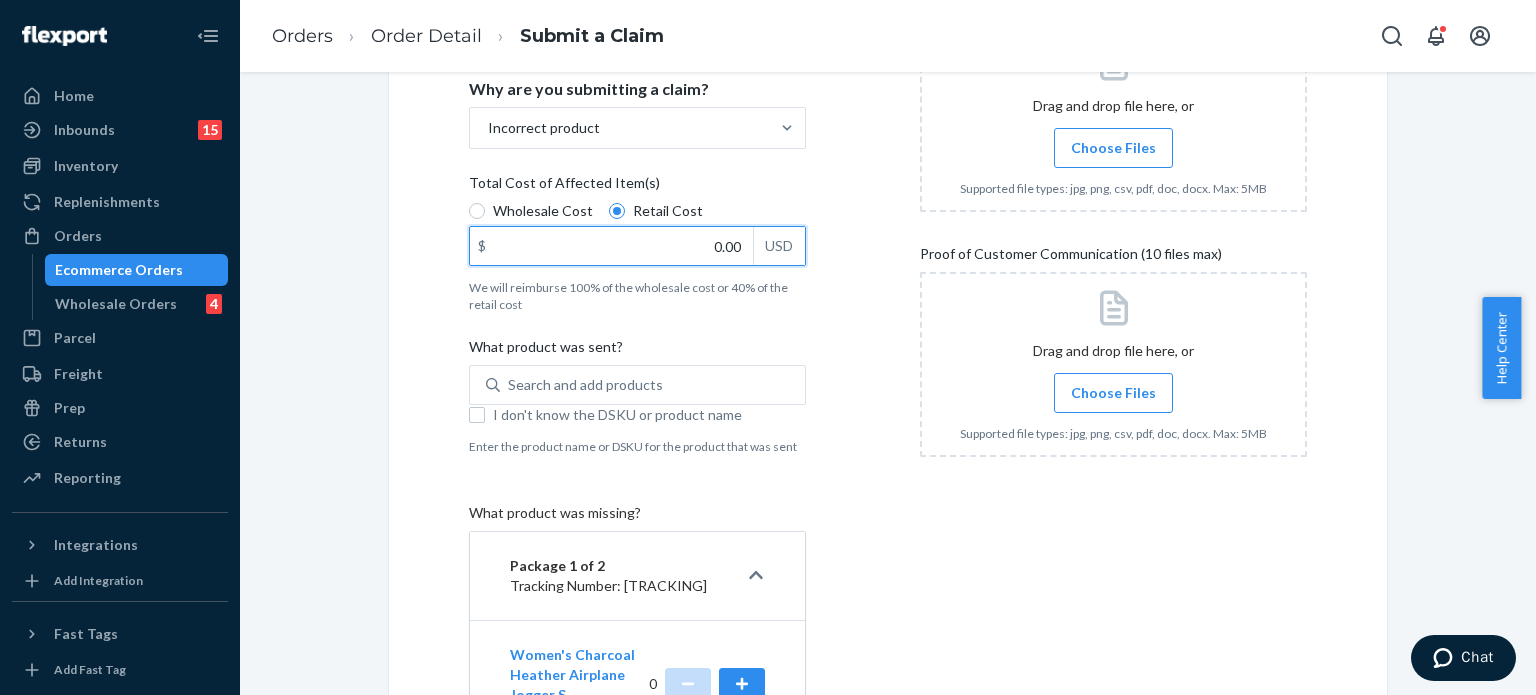 click on "0.00" at bounding box center (611, 246) 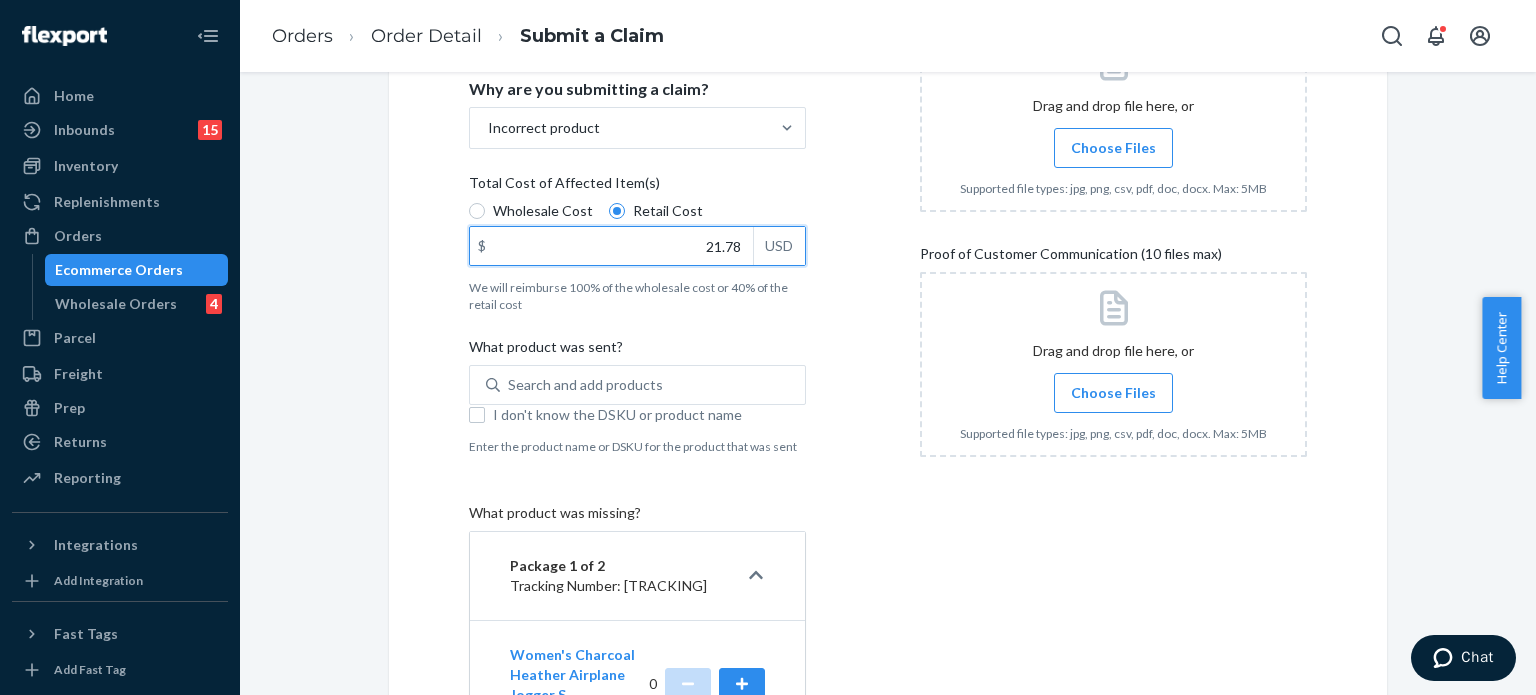 type on "21.78" 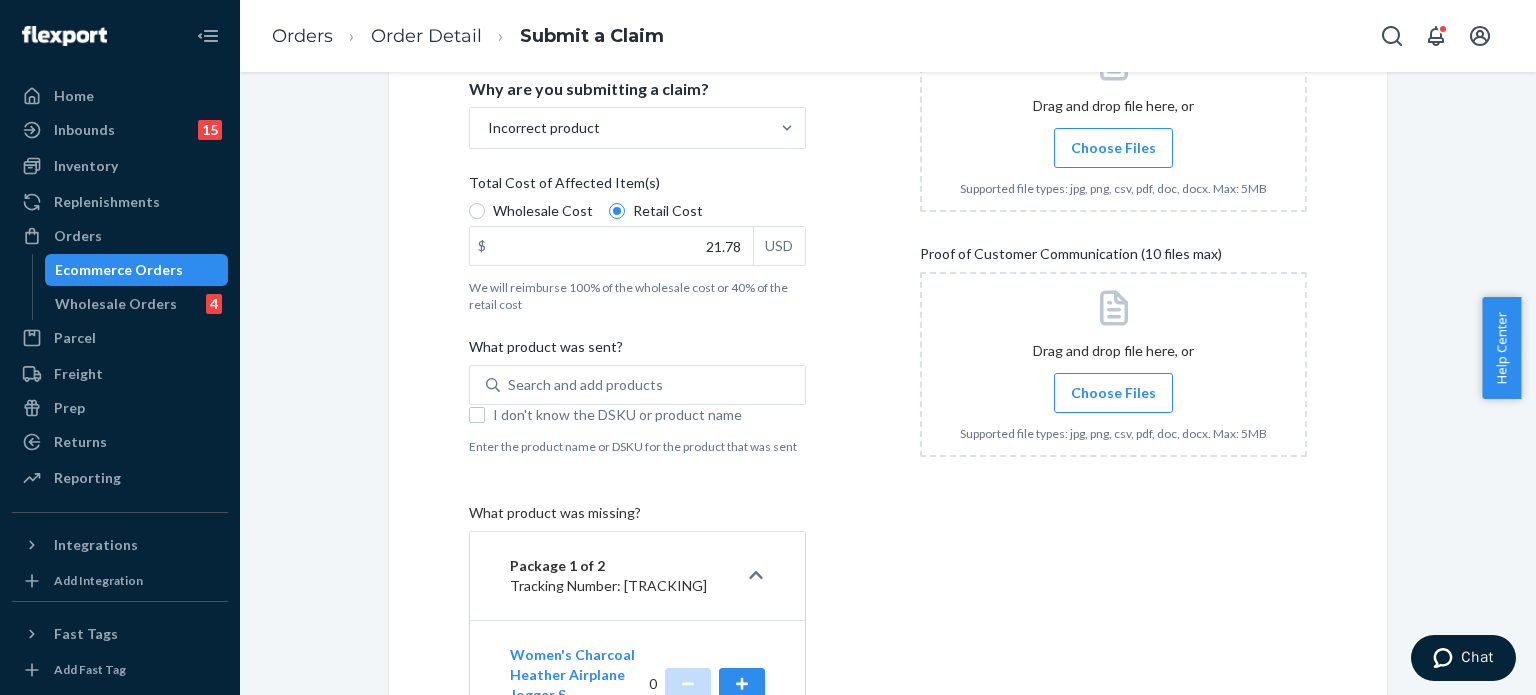 click on "Choose Files" at bounding box center [1113, 148] 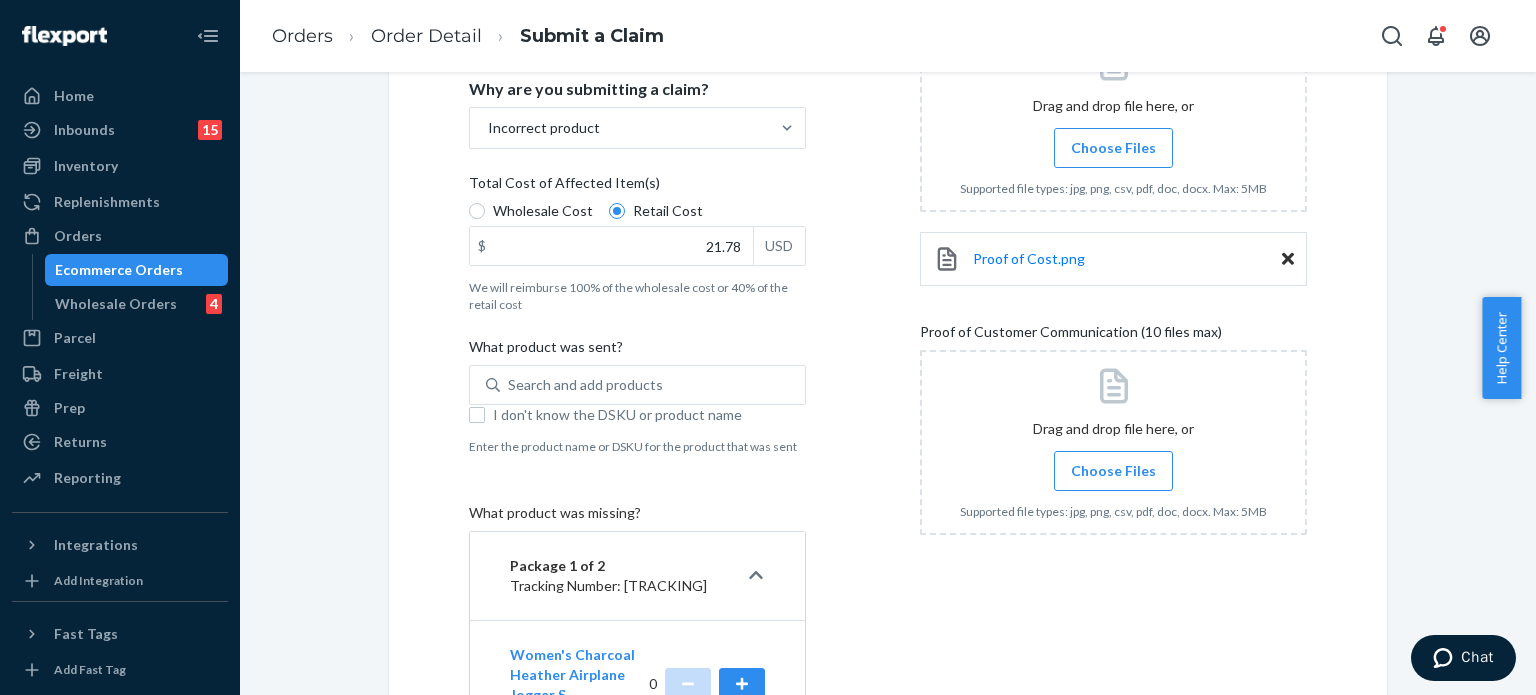 click on "Choose Files" at bounding box center [1113, 148] 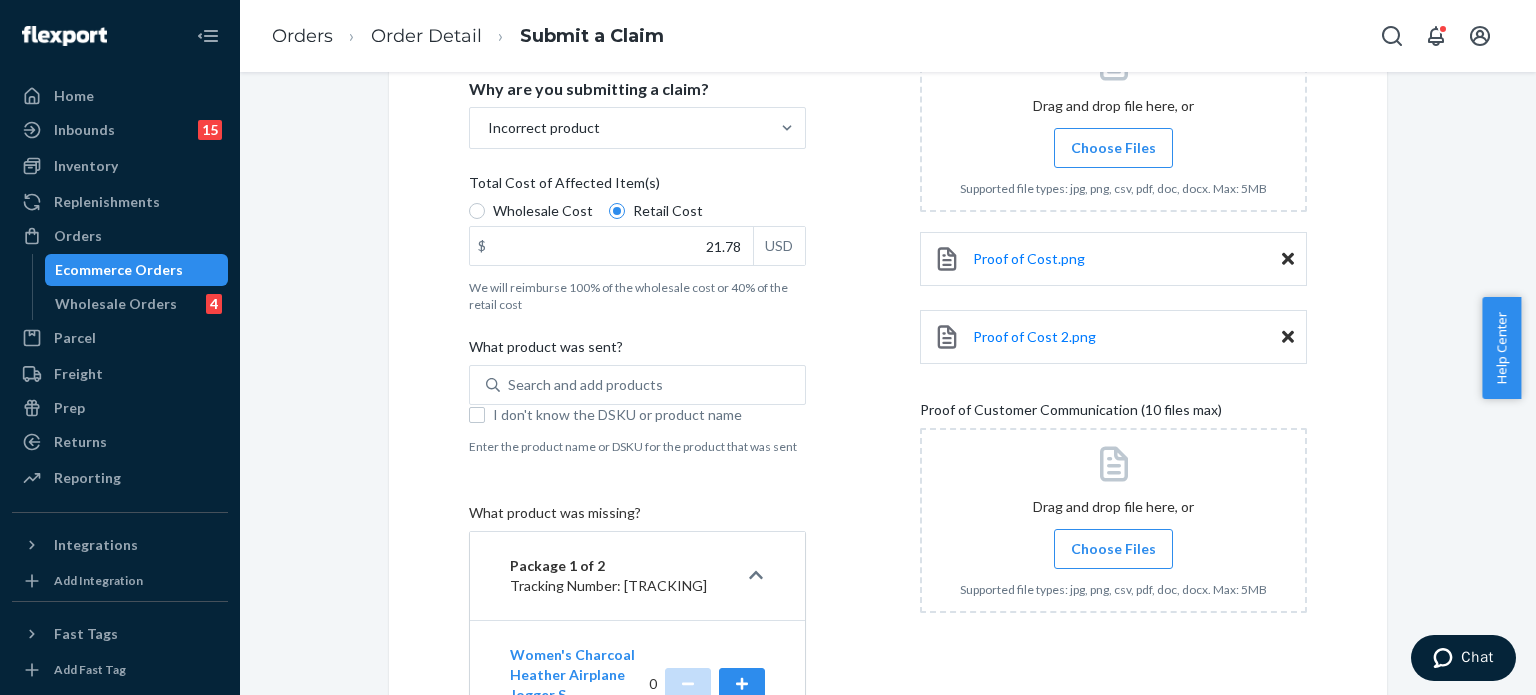 click on "Choose Files" at bounding box center (1113, 549) 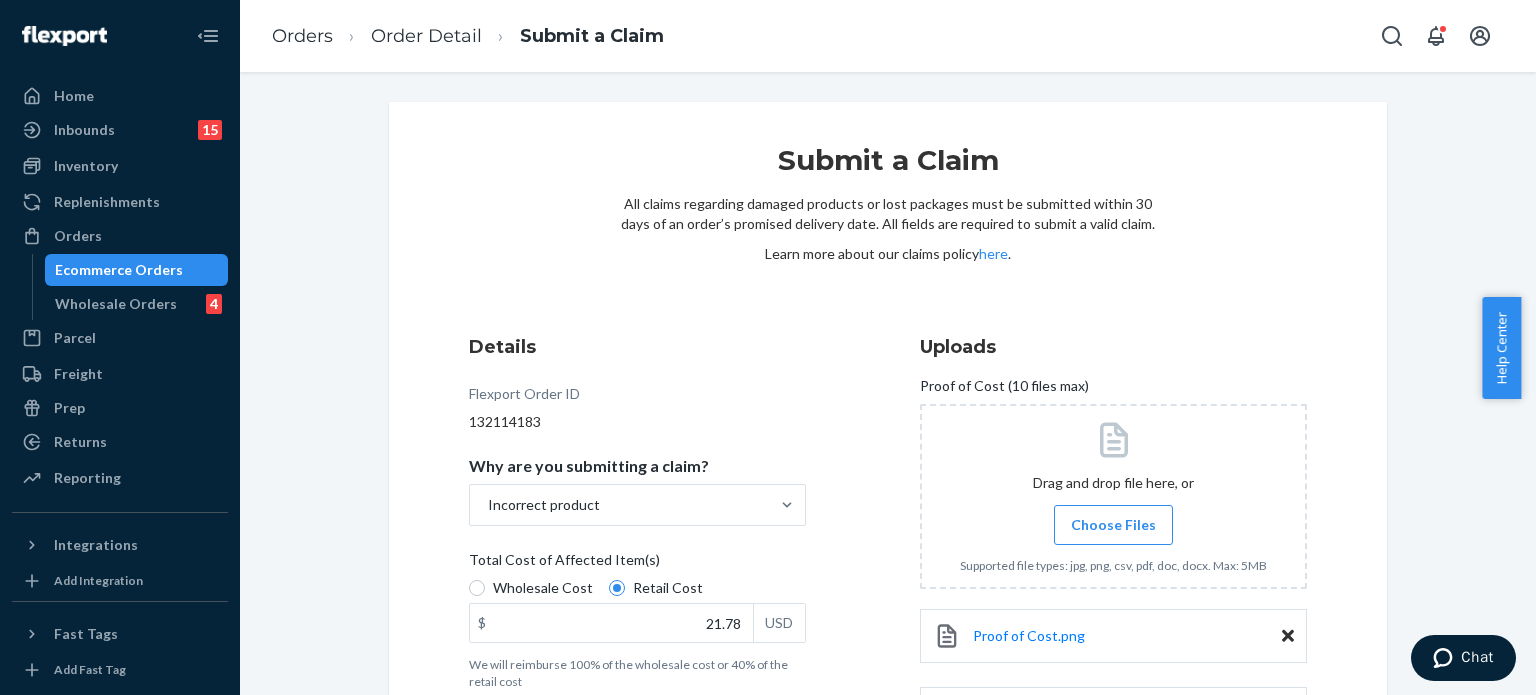 scroll, scrollTop: 1044, scrollLeft: 0, axis: vertical 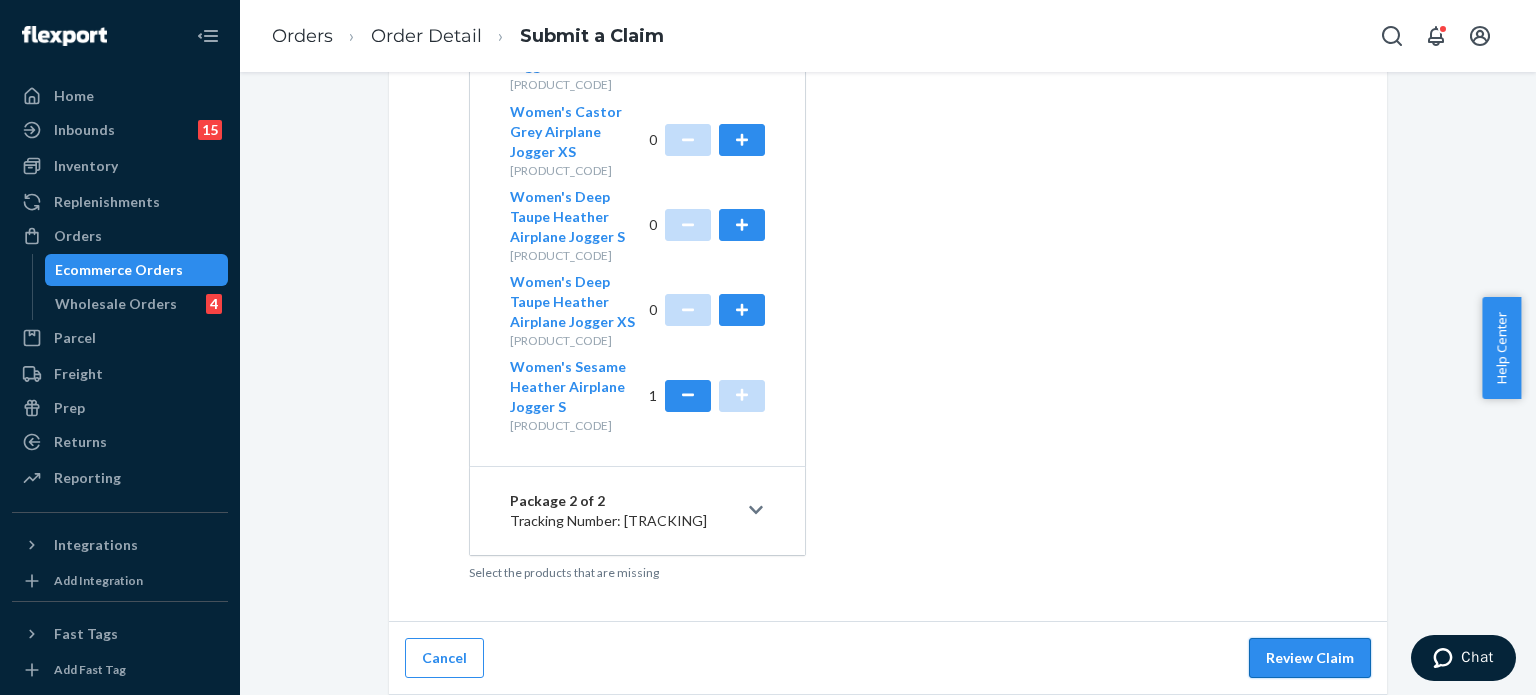 click on "Review Claim" at bounding box center (1310, 658) 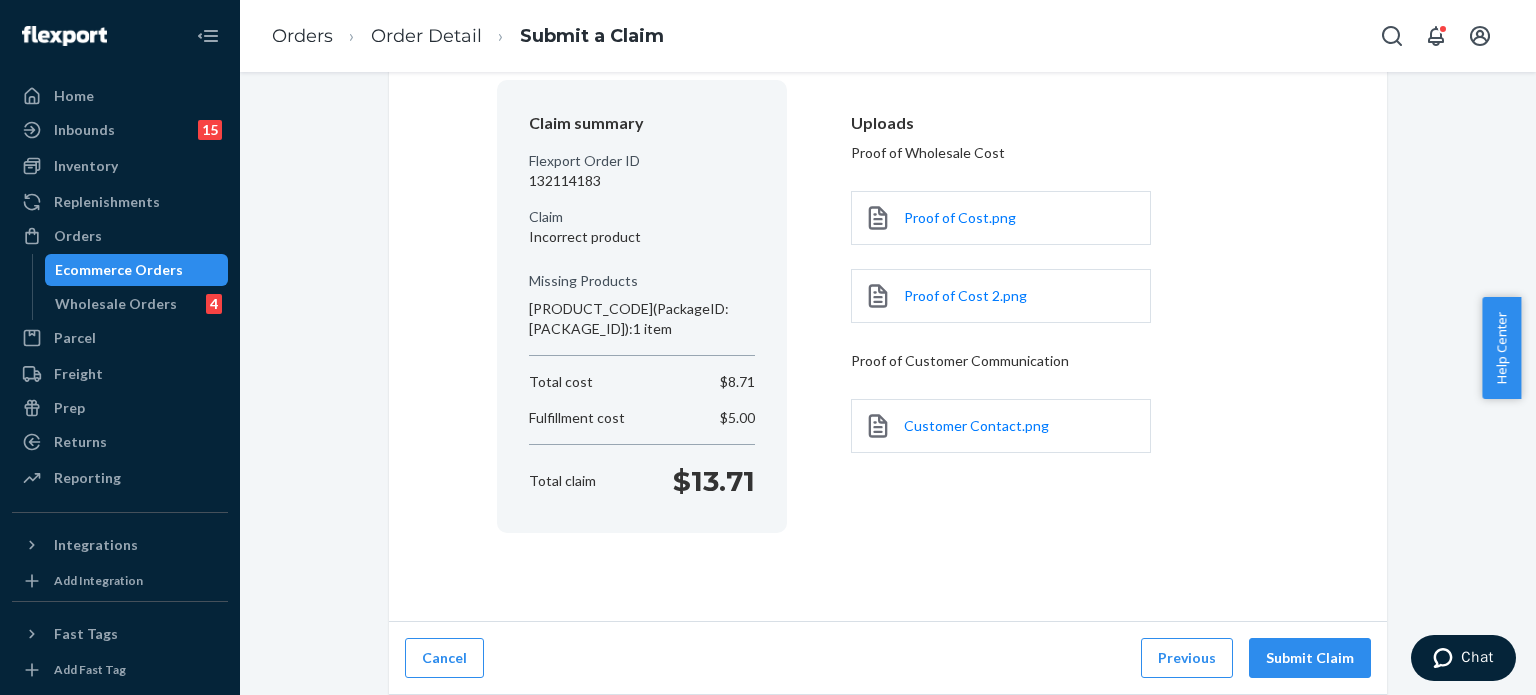 scroll, scrollTop: 160, scrollLeft: 0, axis: vertical 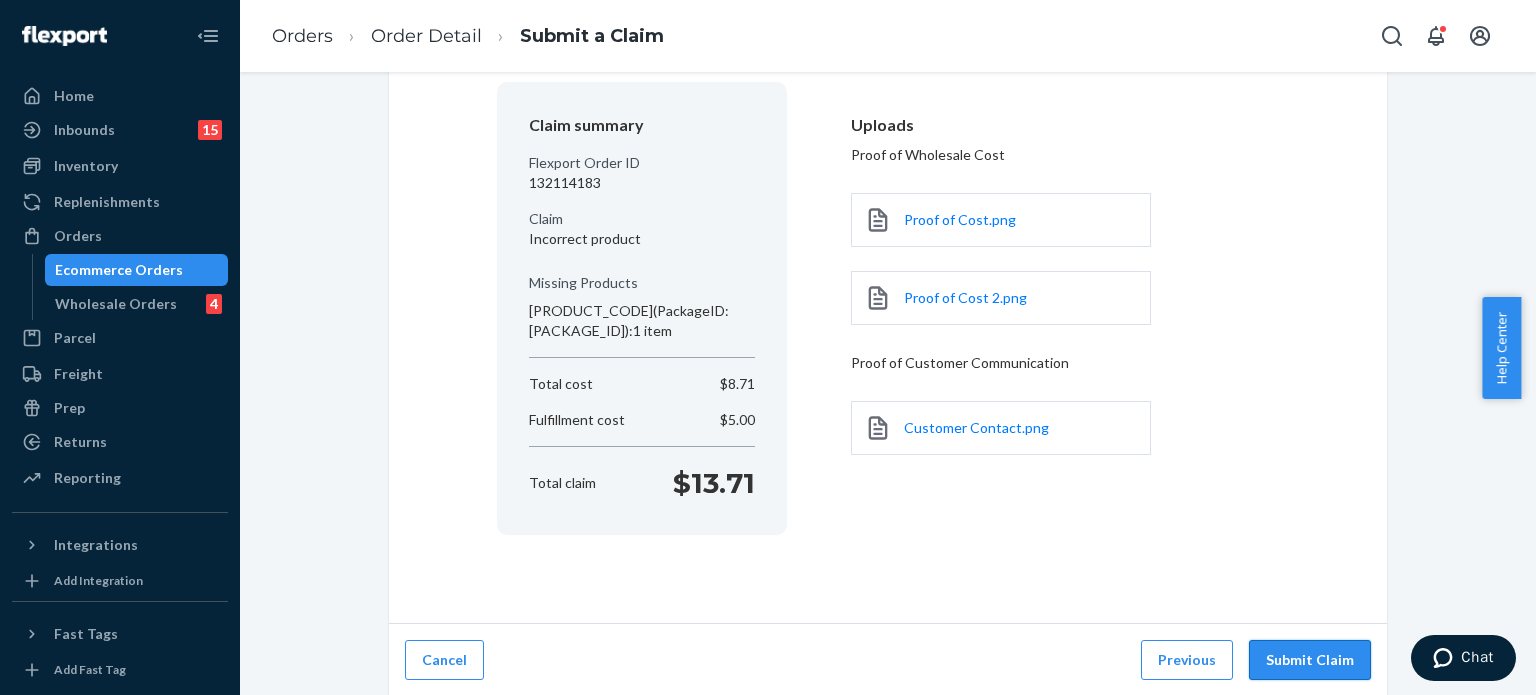 click on "Submit Claim" at bounding box center (1310, 660) 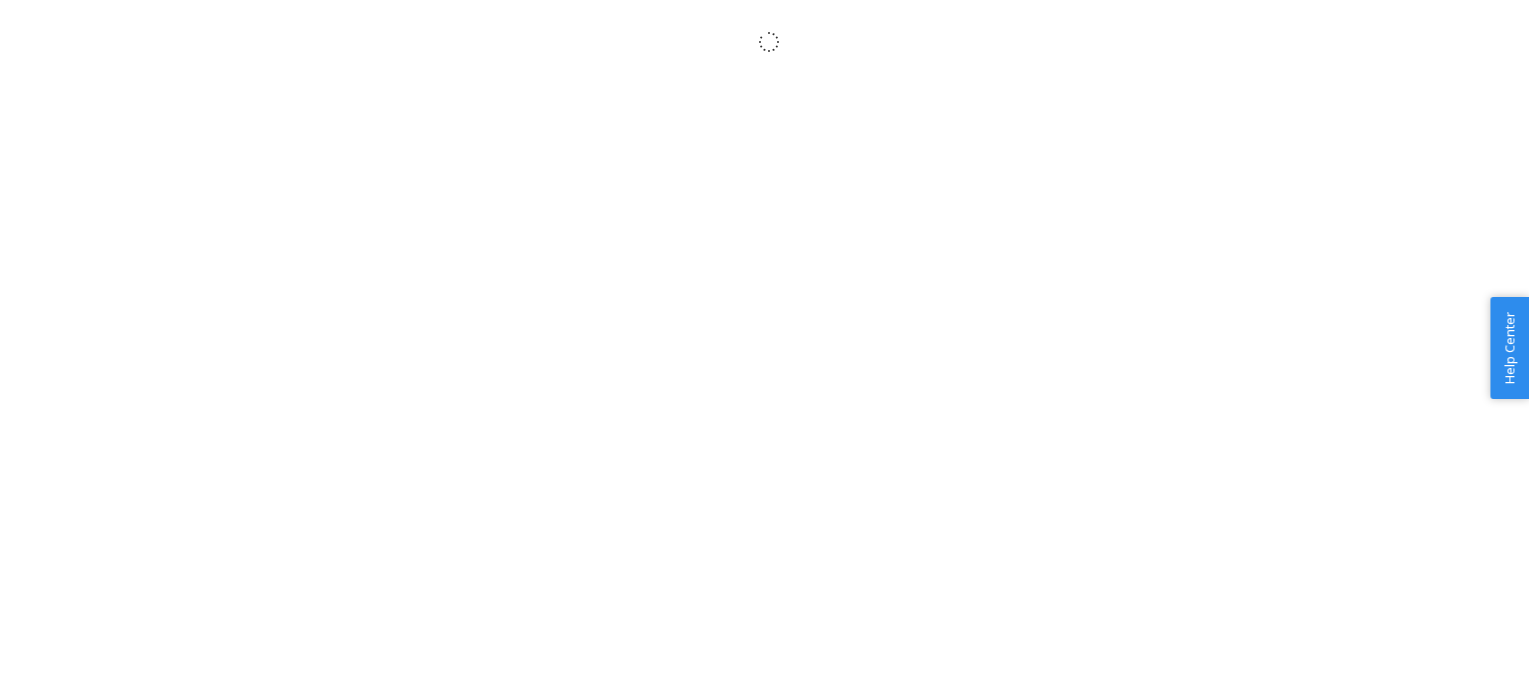 scroll, scrollTop: 0, scrollLeft: 0, axis: both 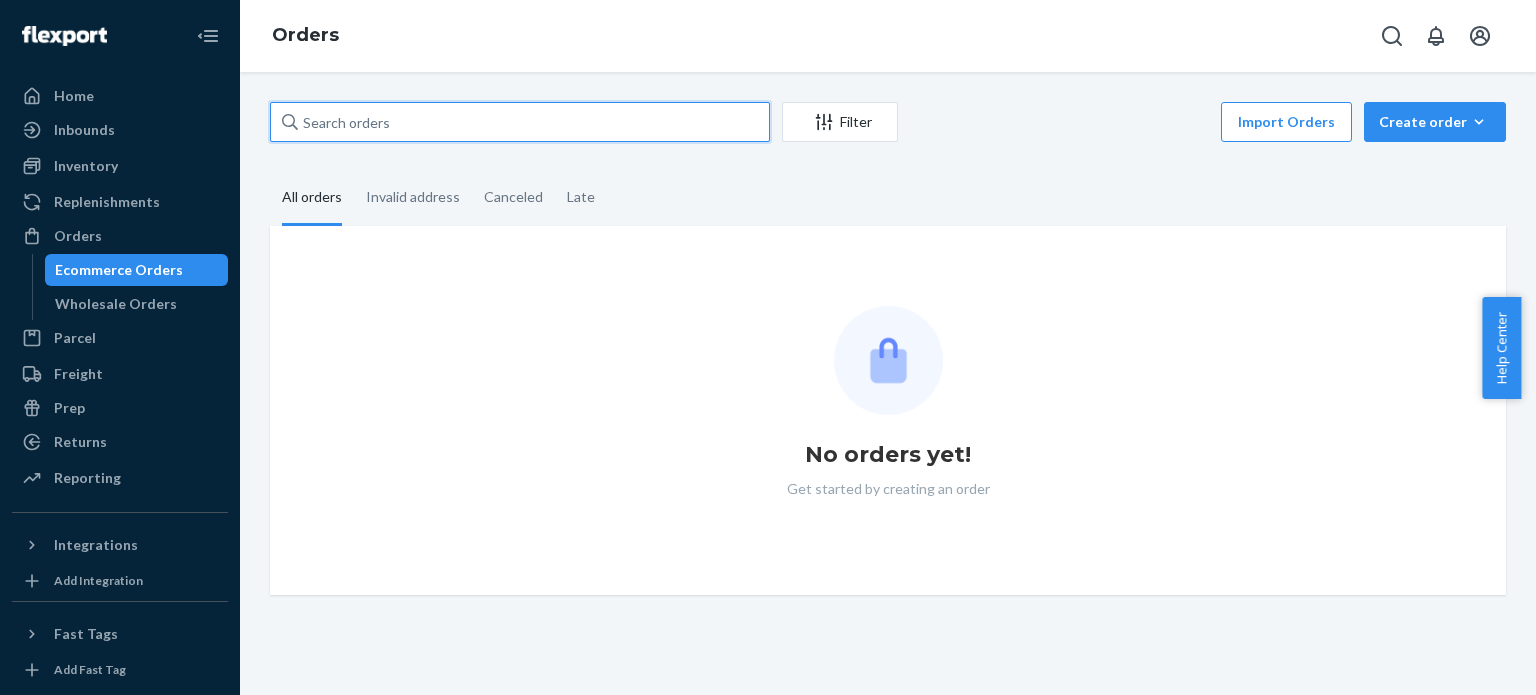 click at bounding box center [520, 122] 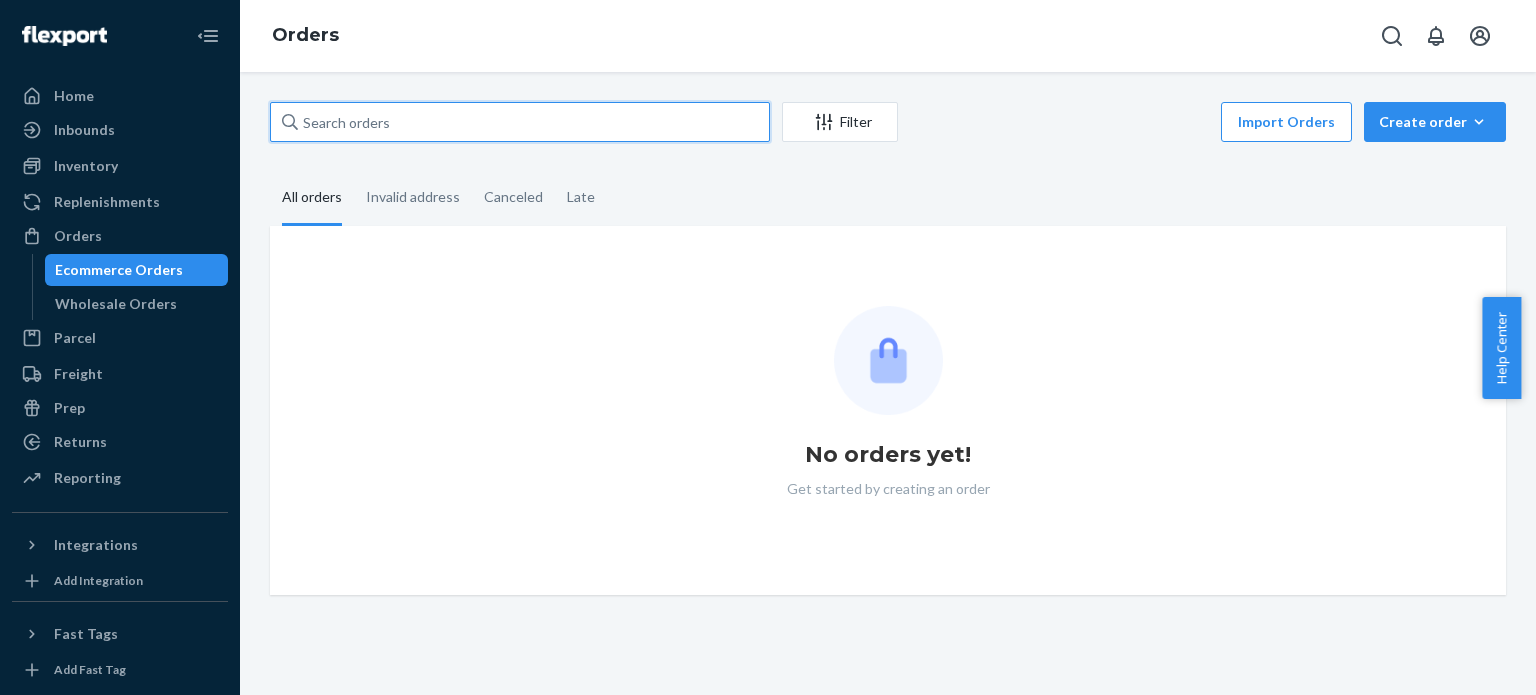 paste on "PW120480222" 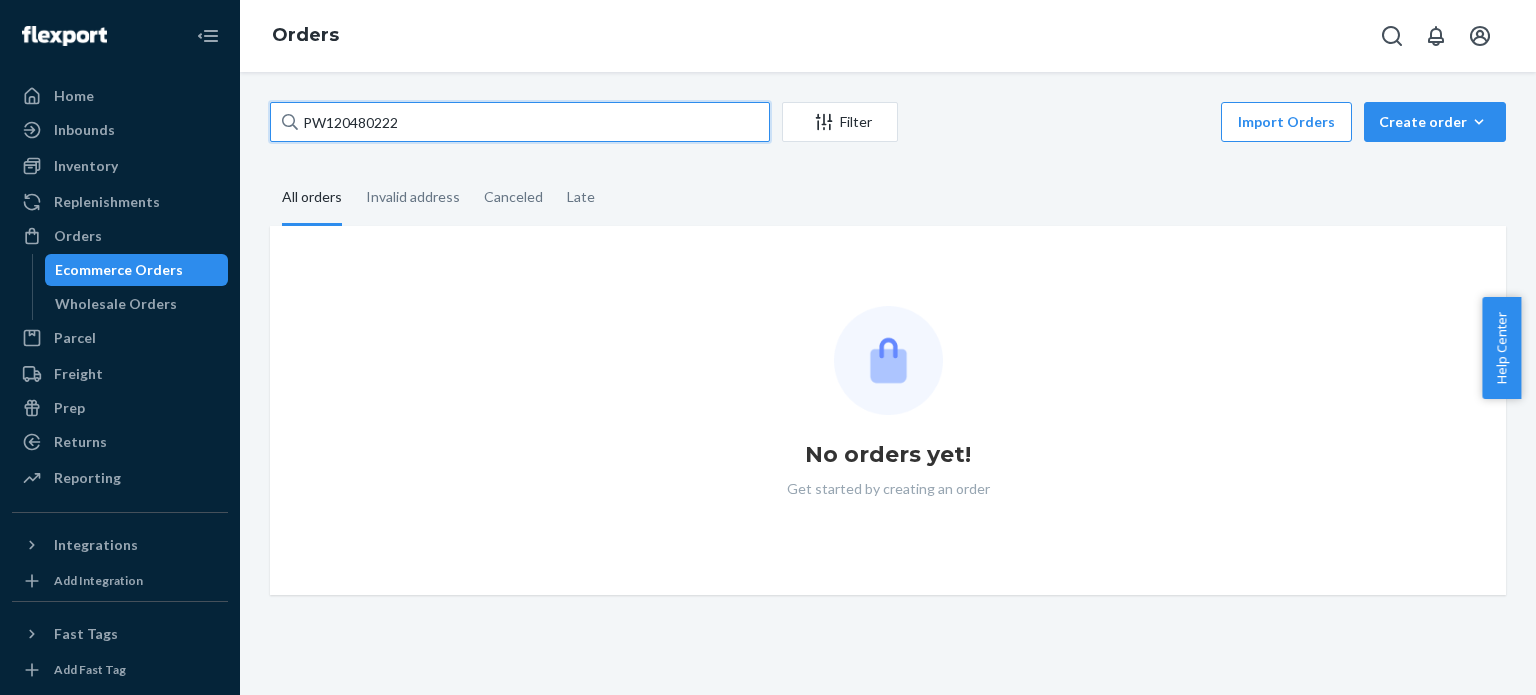 scroll, scrollTop: 0, scrollLeft: 0, axis: both 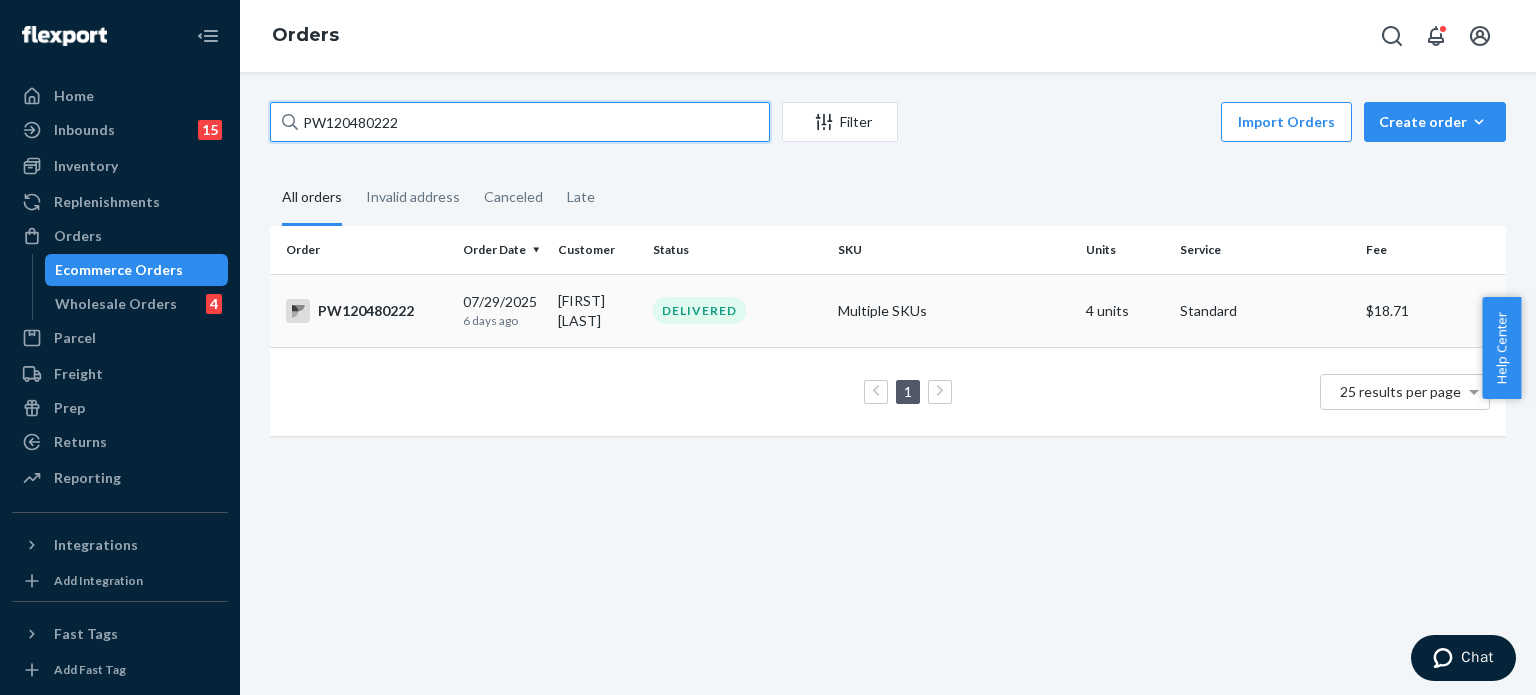 type on "PW120480222" 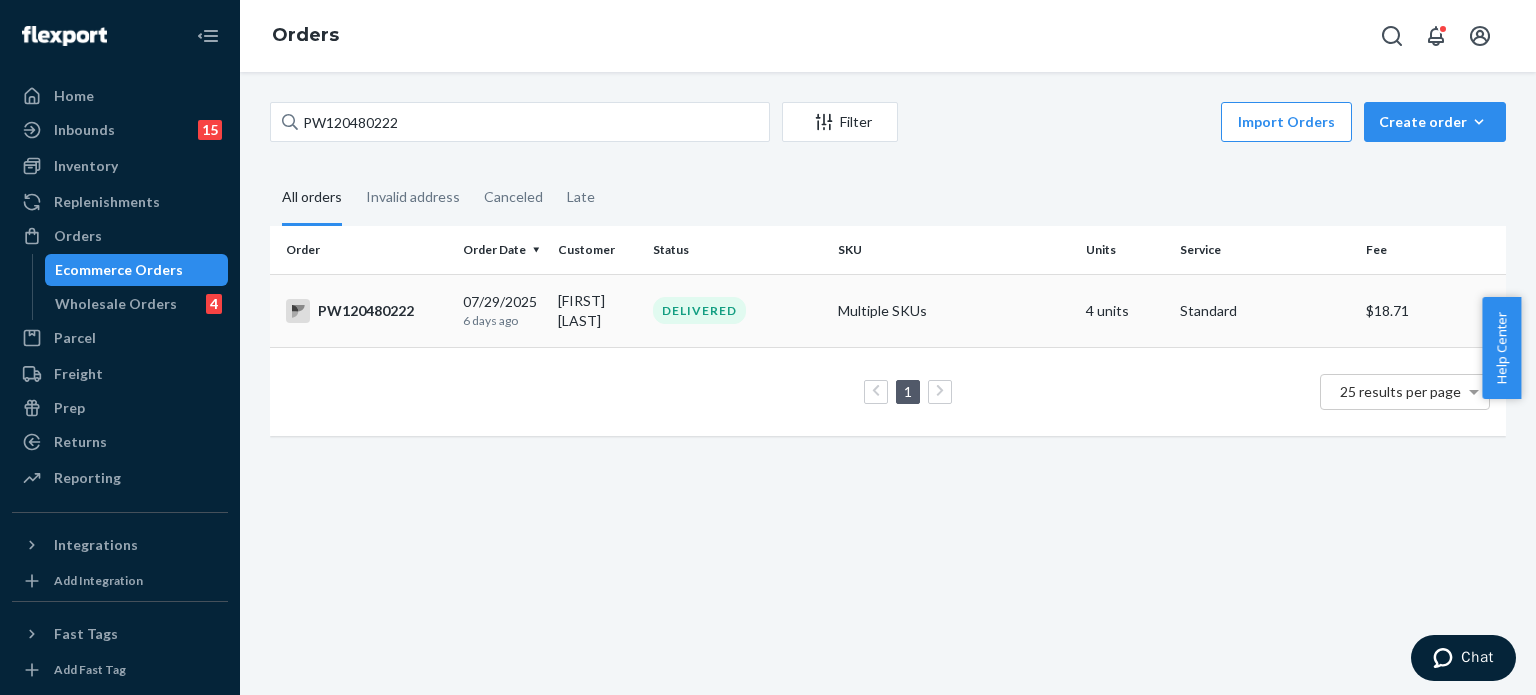 click on "DELIVERED" at bounding box center (737, 310) 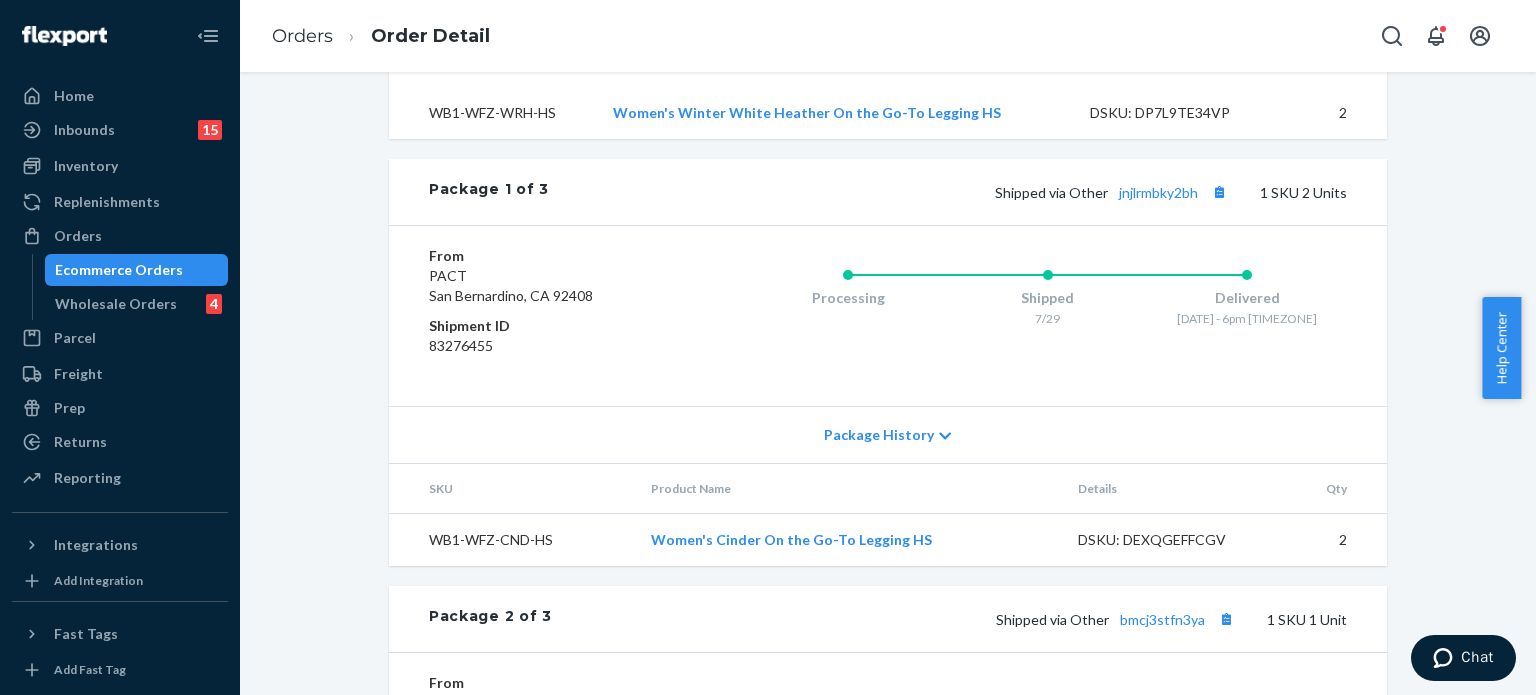 scroll, scrollTop: 788, scrollLeft: 0, axis: vertical 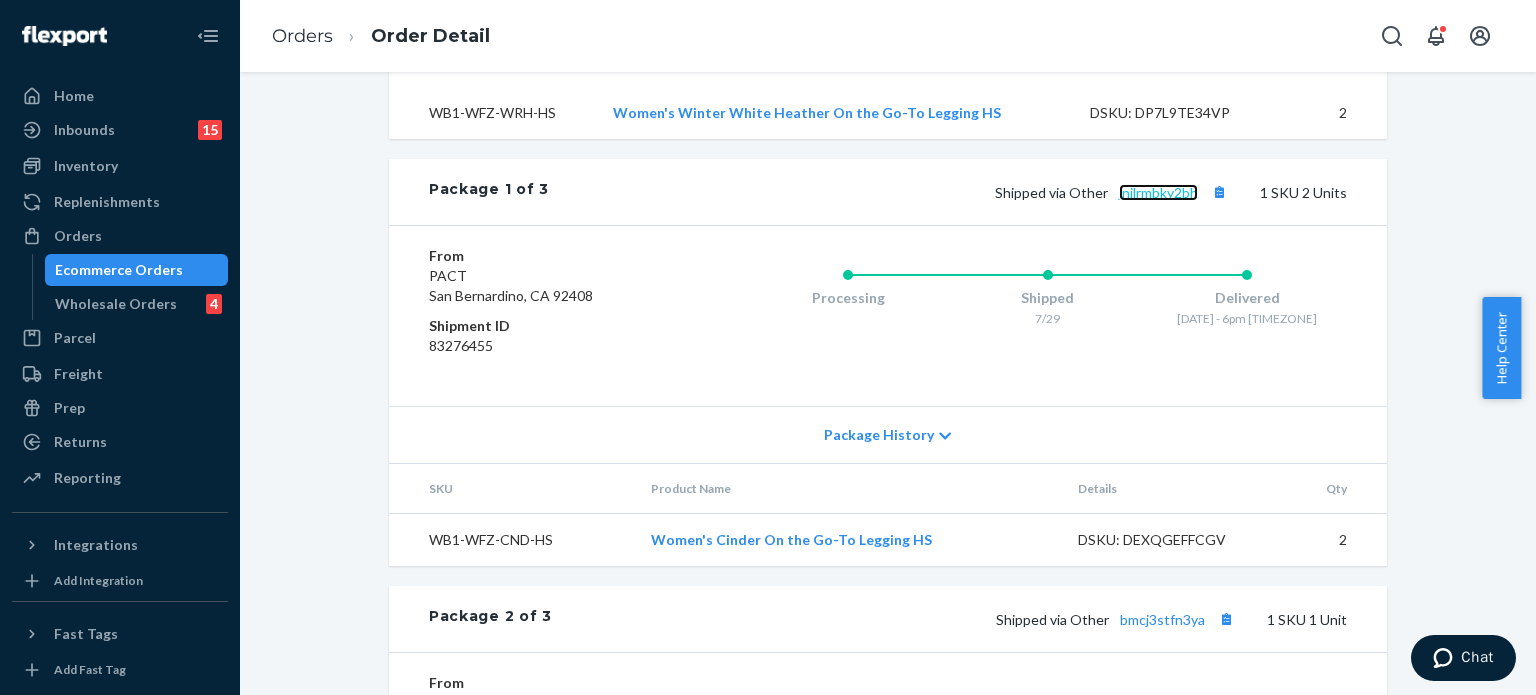 click on "jnjlrmbky2bh" at bounding box center (1158, 192) 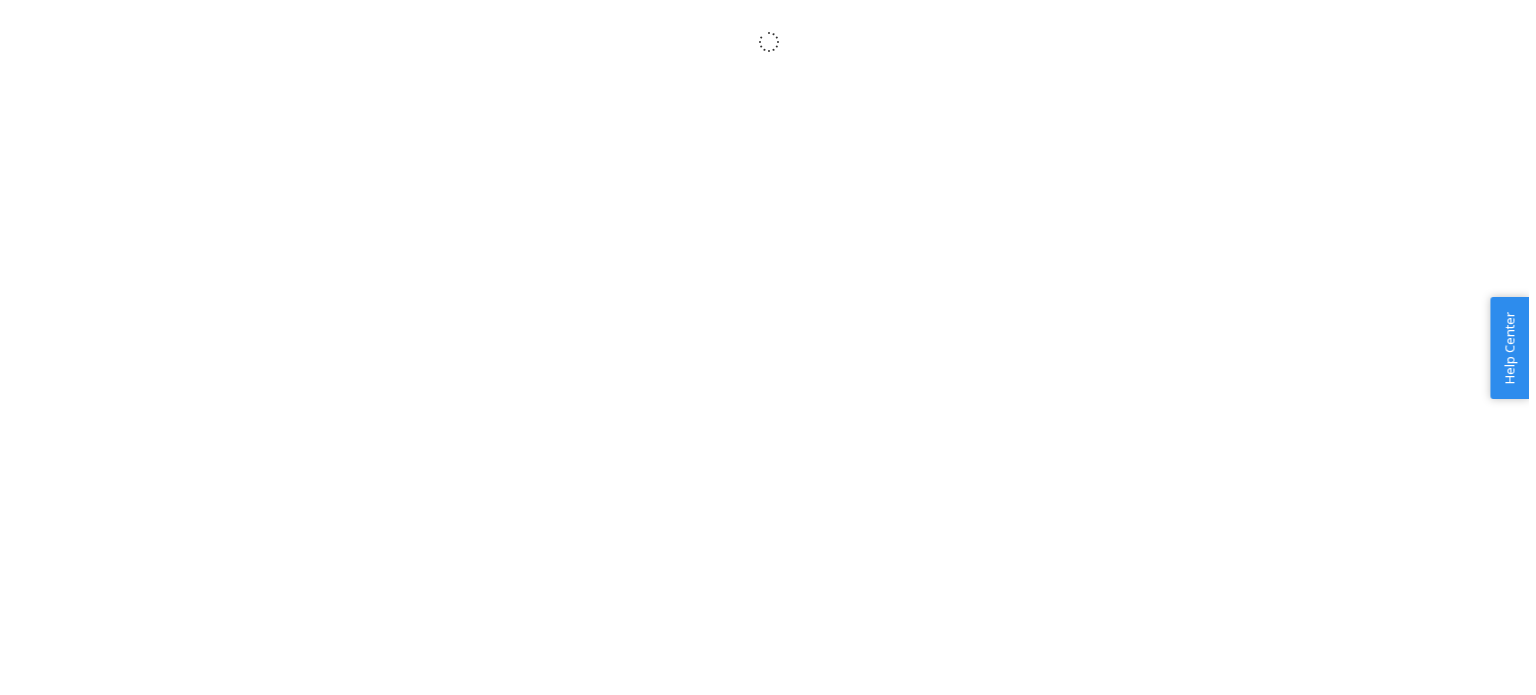 scroll, scrollTop: 0, scrollLeft: 0, axis: both 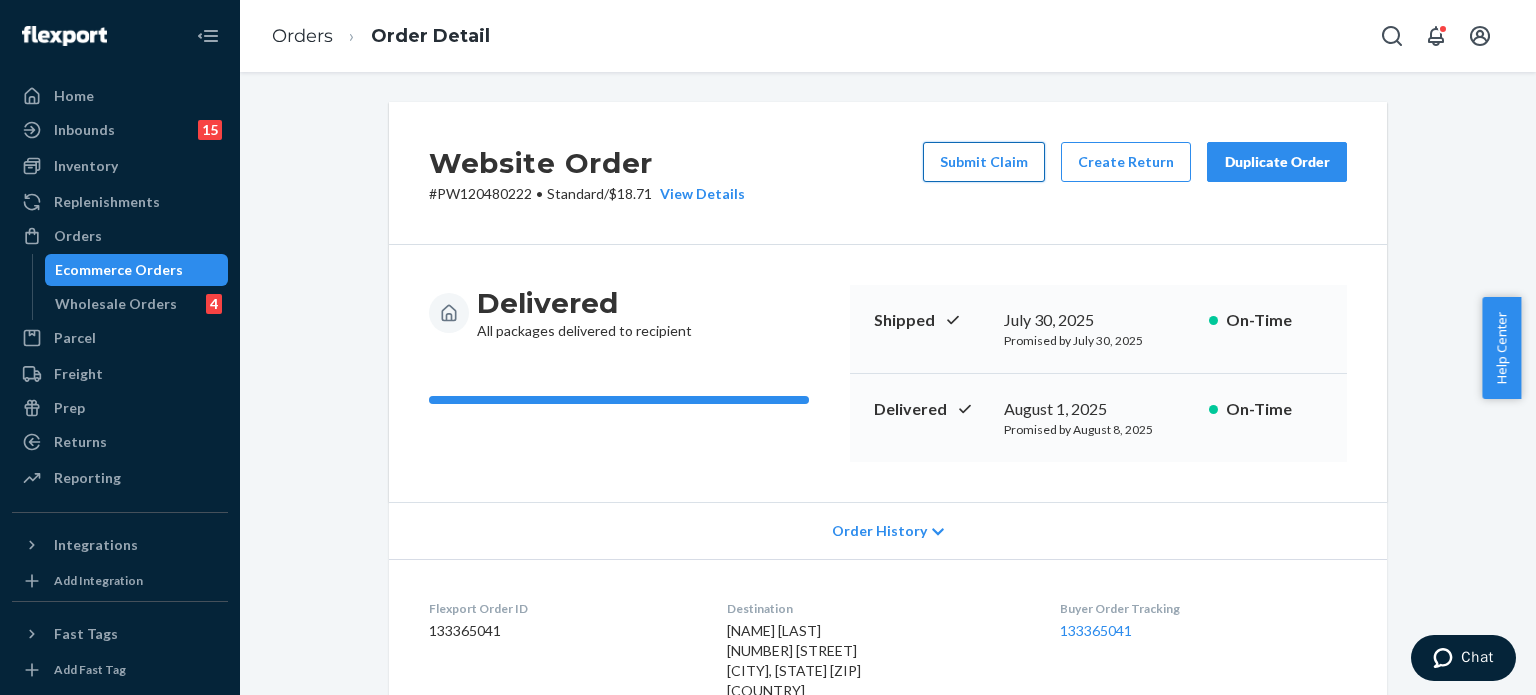 click on "Submit Claim" at bounding box center (984, 162) 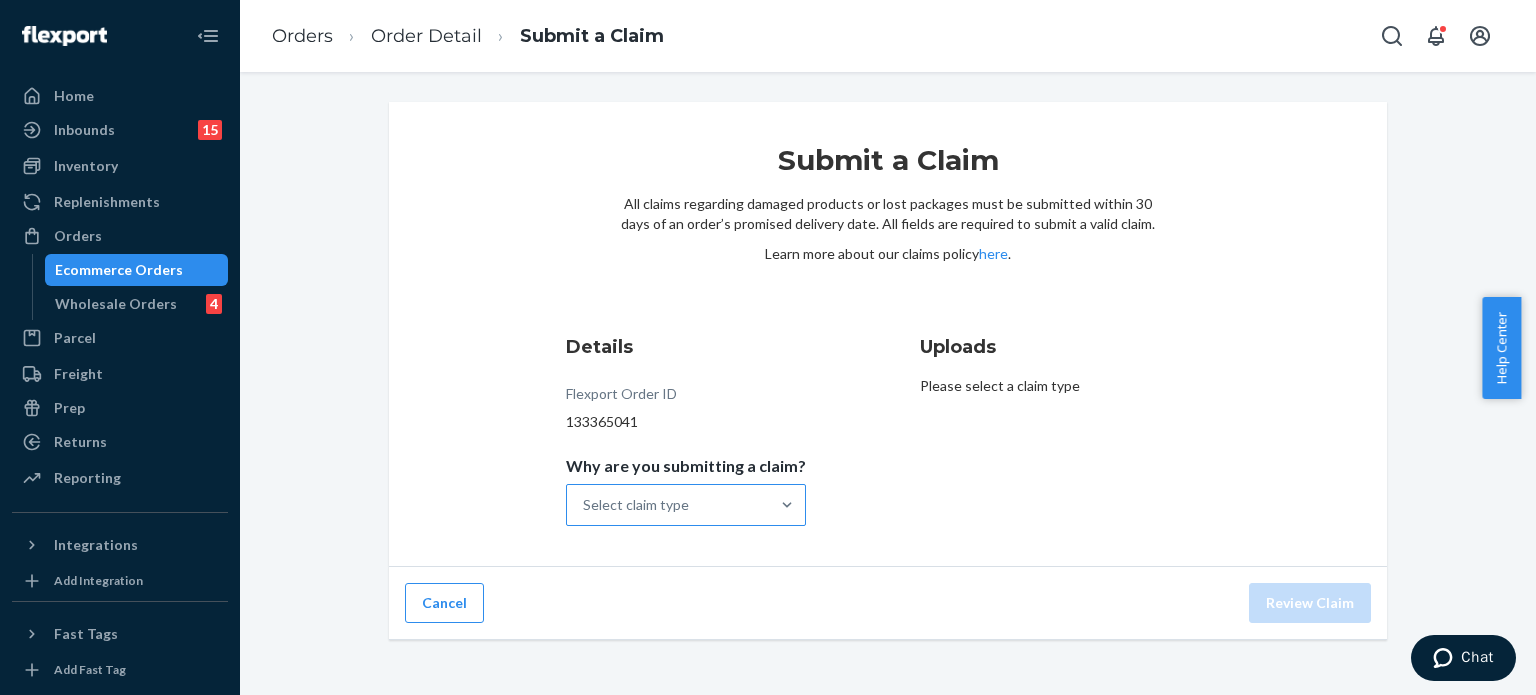 click on "Select claim type" at bounding box center (636, 505) 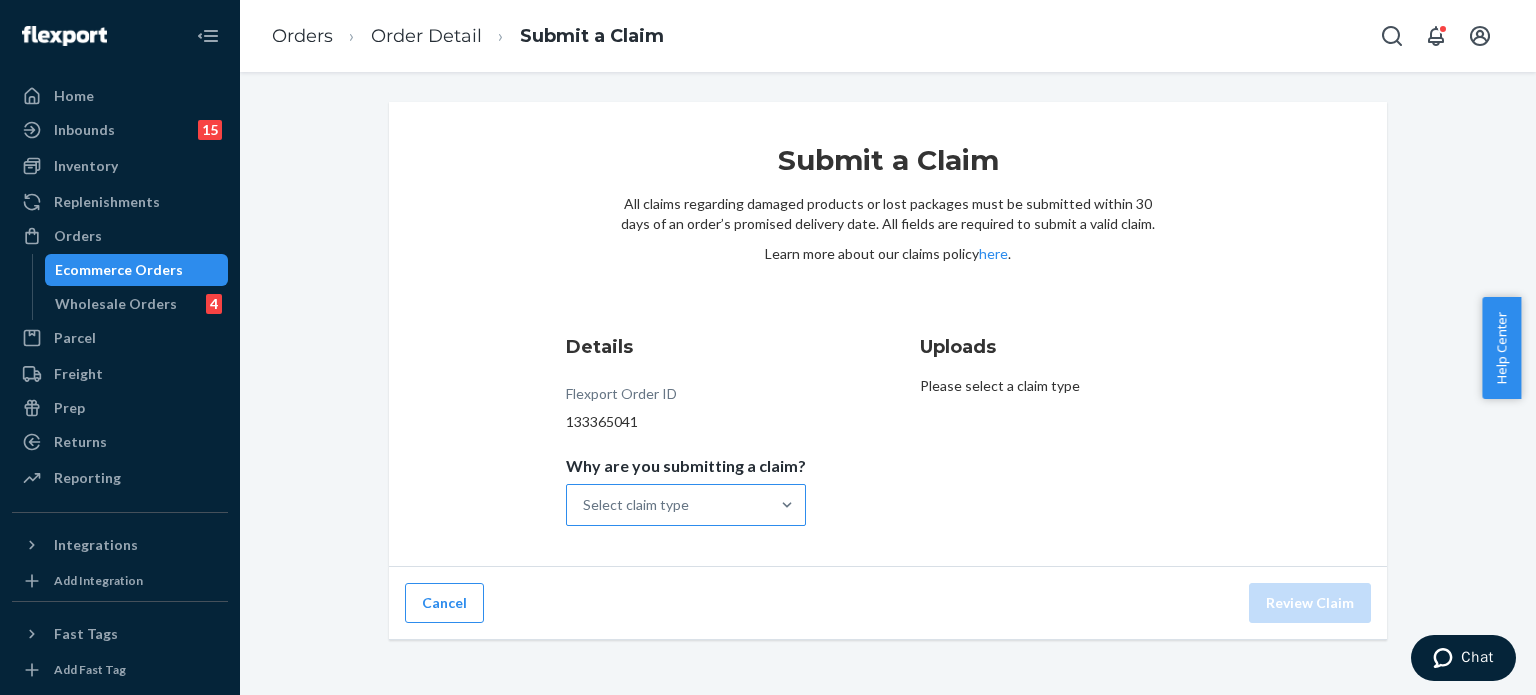 click on "Why are you submitting a claim? Select claim type" at bounding box center (584, 505) 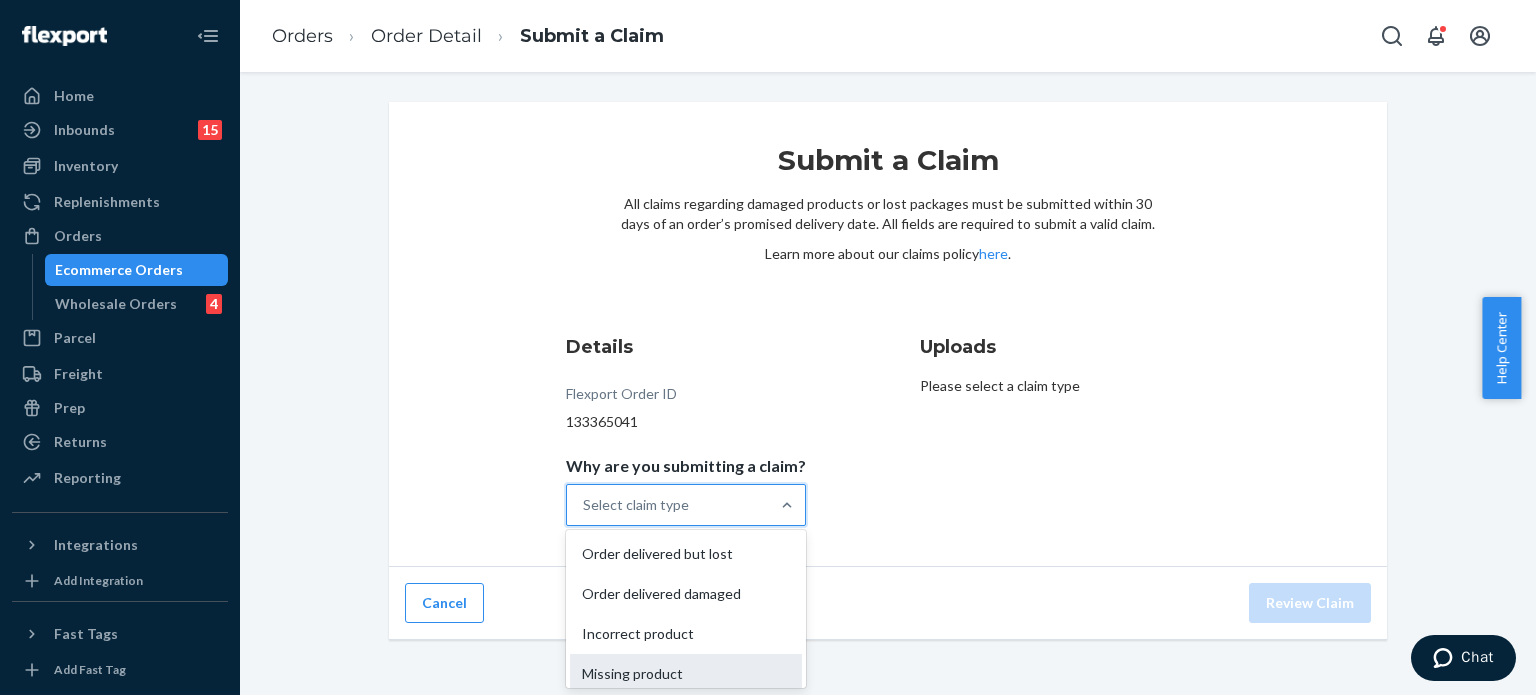 click on "Missing product" at bounding box center [686, 674] 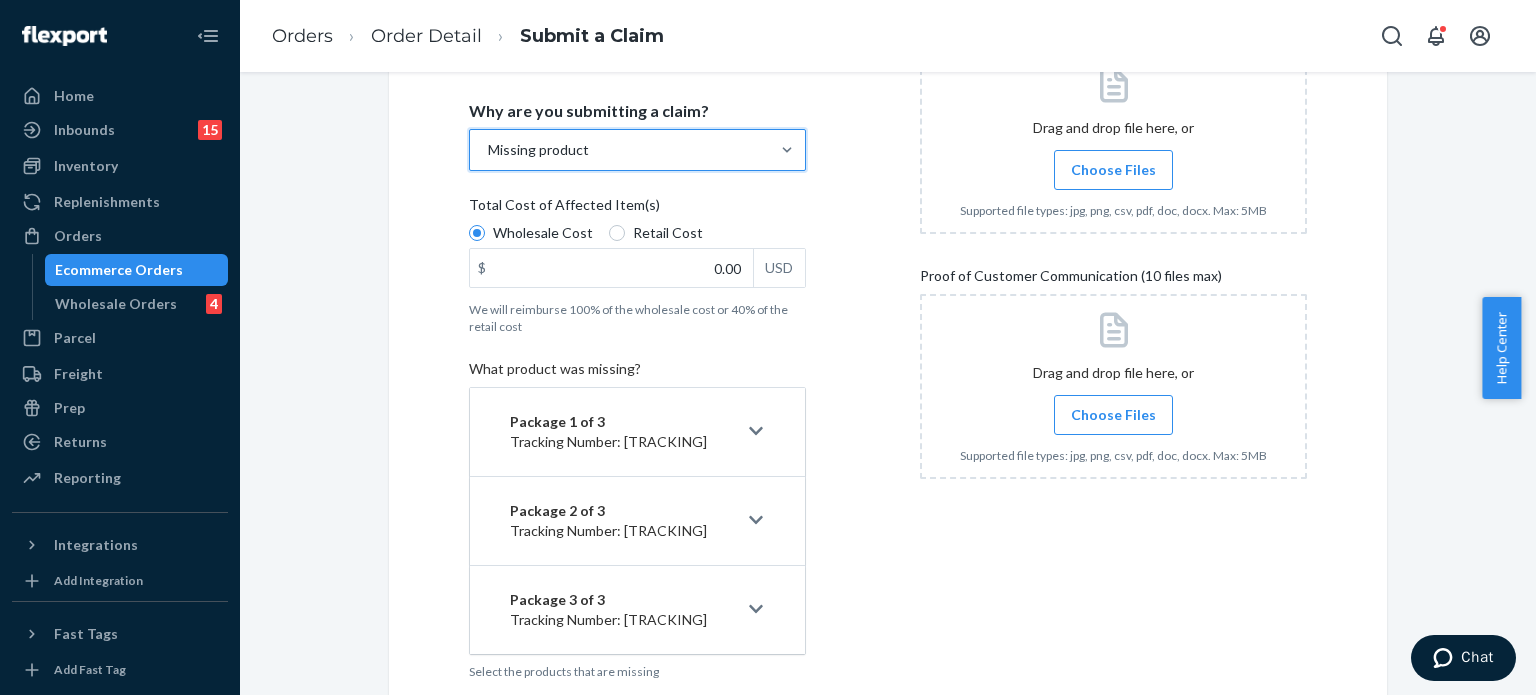 scroll, scrollTop: 356, scrollLeft: 0, axis: vertical 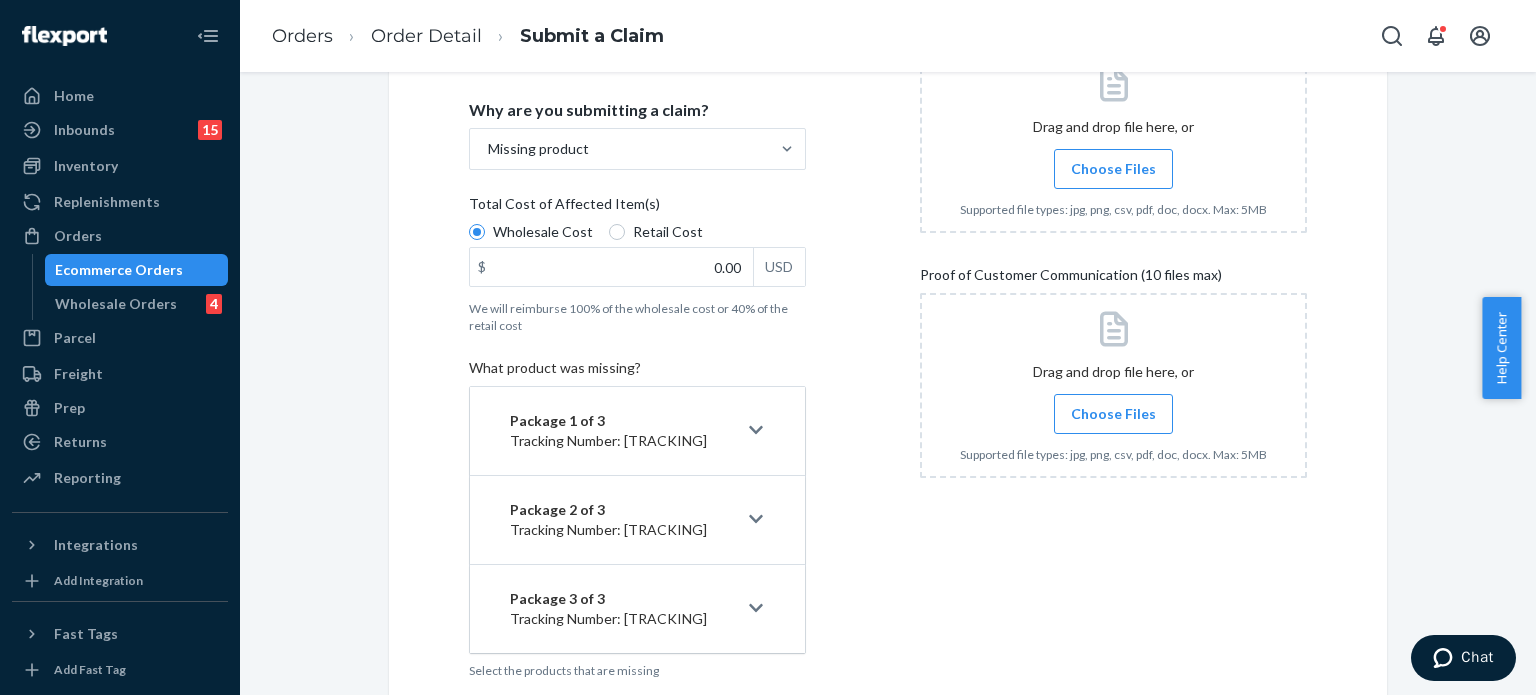 click on "Total Cost of Affected Item(s)" at bounding box center [637, 208] 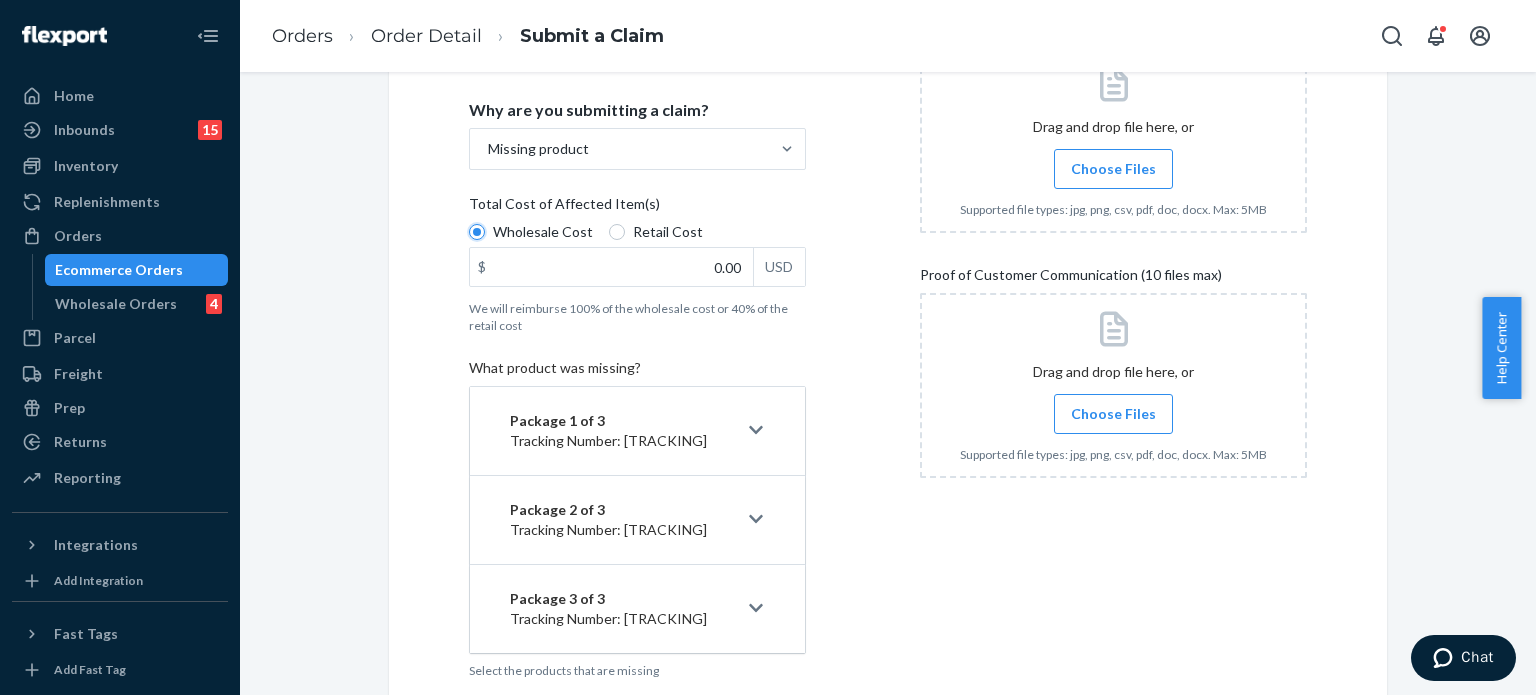 click on "Wholesale Cost" at bounding box center (477, 232) 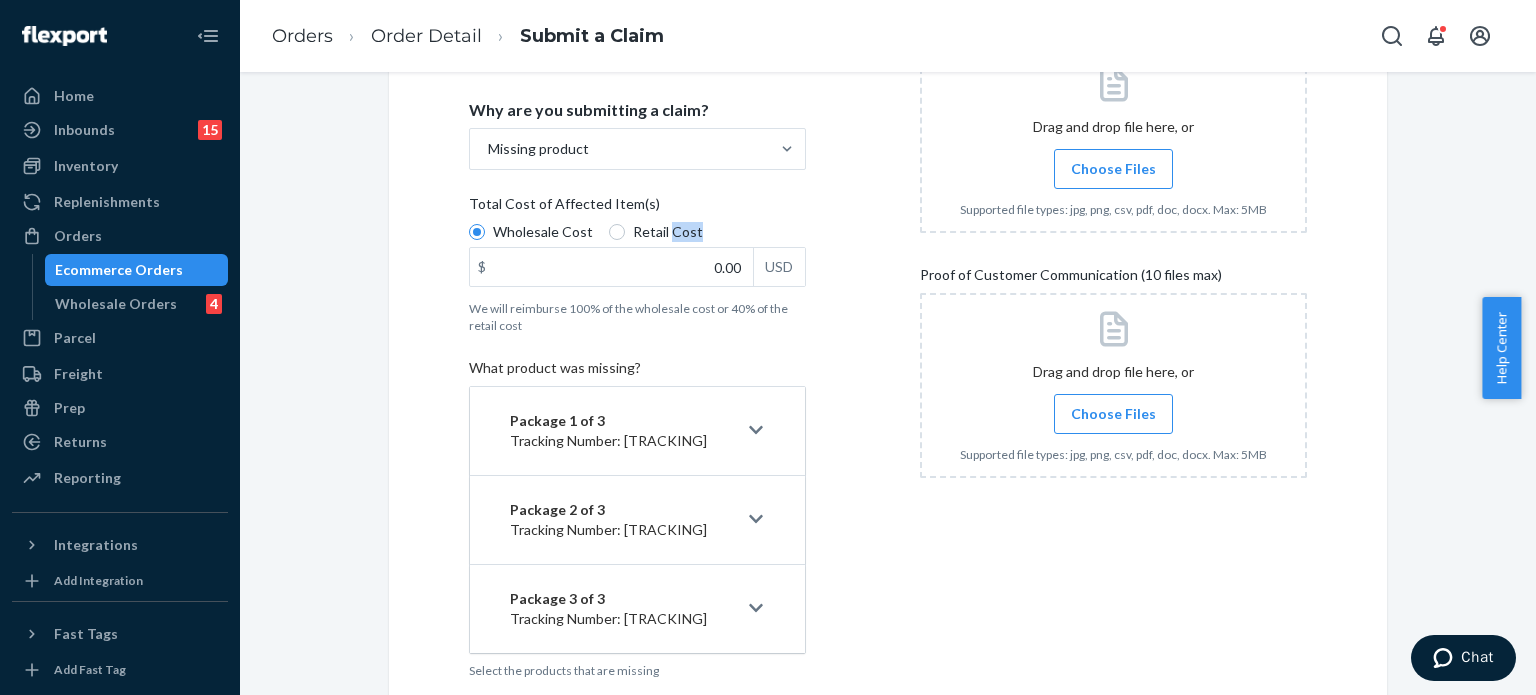 click on "Retail Cost" at bounding box center (668, 232) 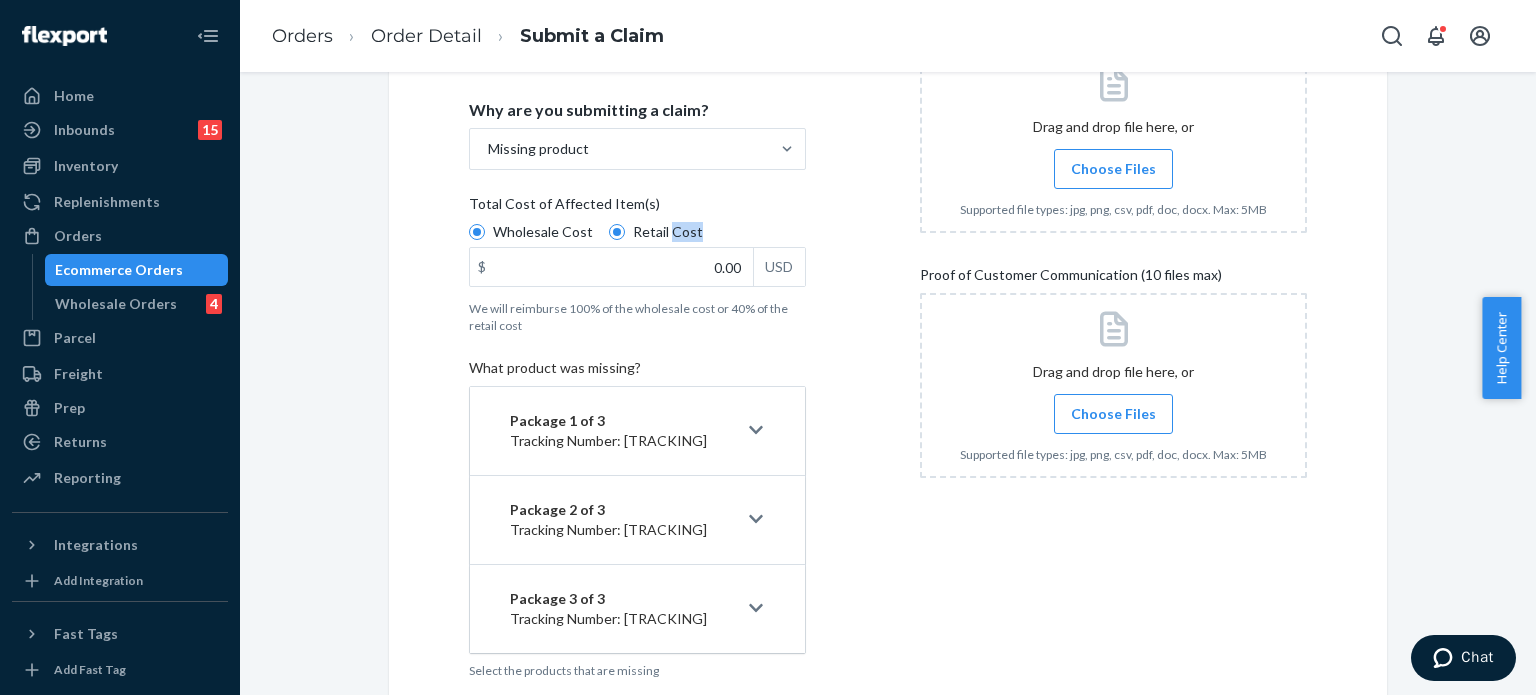 radio on "true" 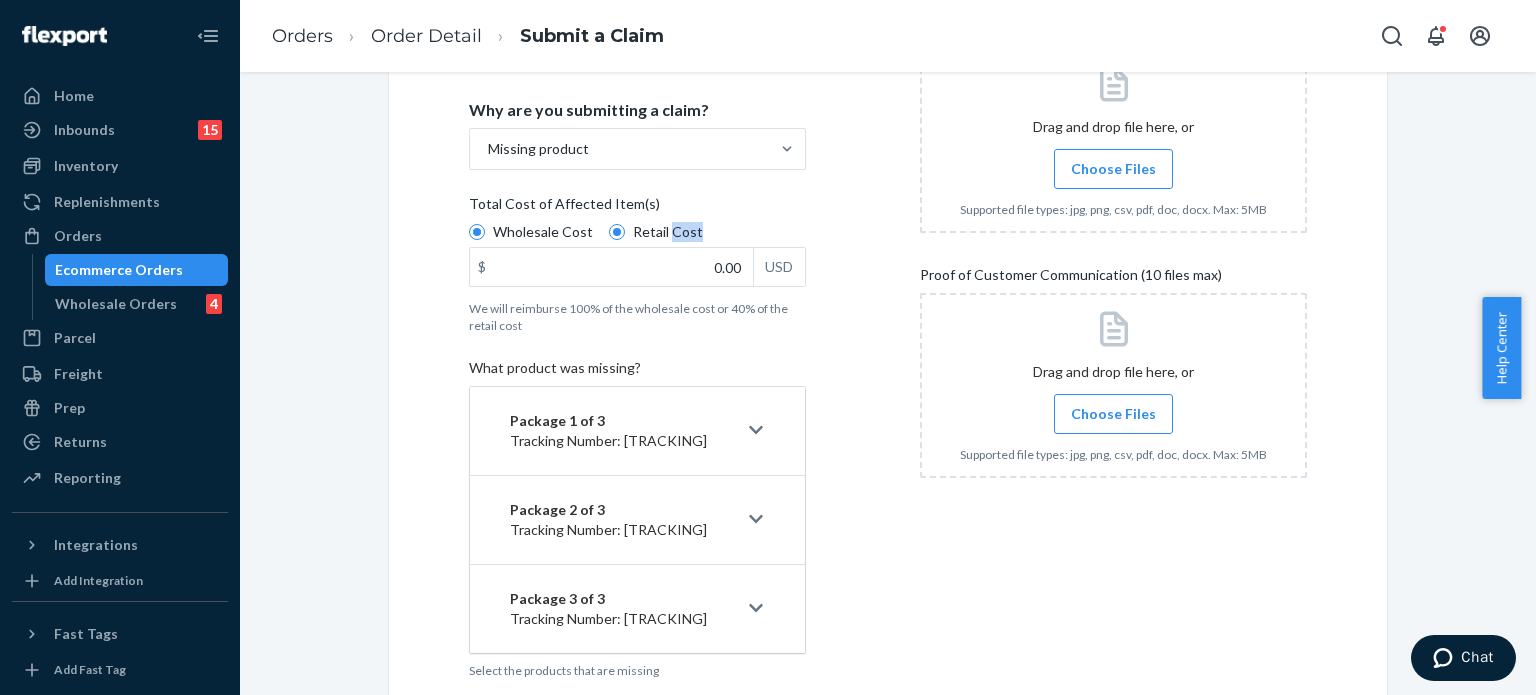 radio on "false" 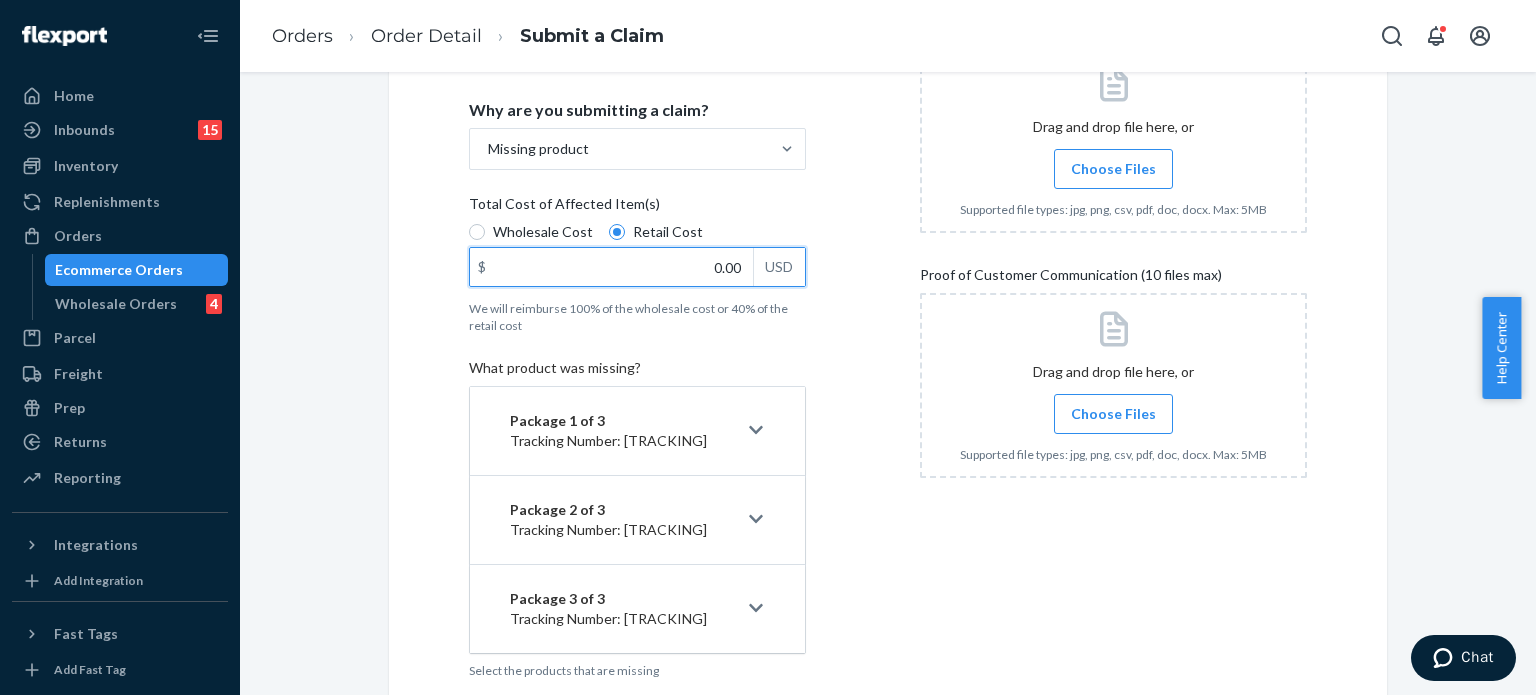 click on "0.00" at bounding box center (611, 267) 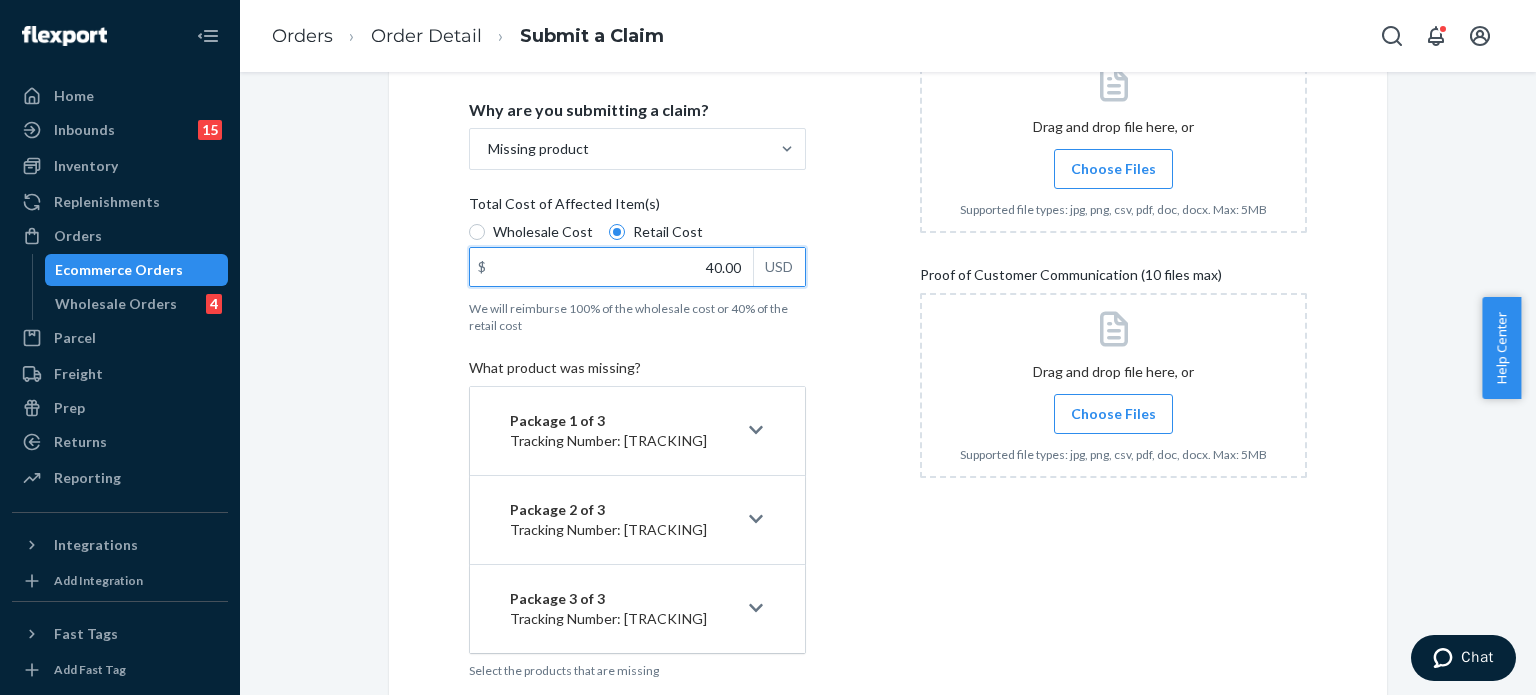 type on "40.00" 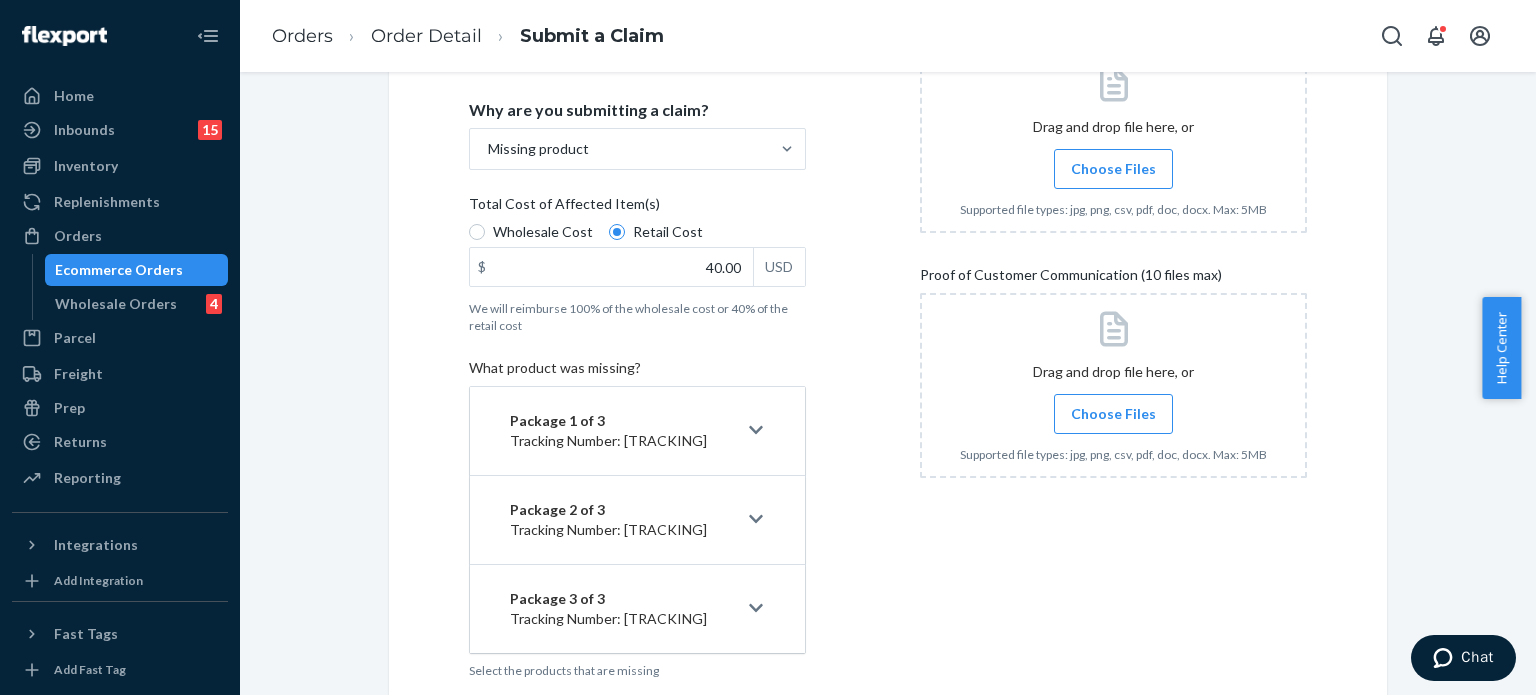 click on "Package 1 of 3 Tracking Number: jnjlrmbky2bh" at bounding box center (637, 431) 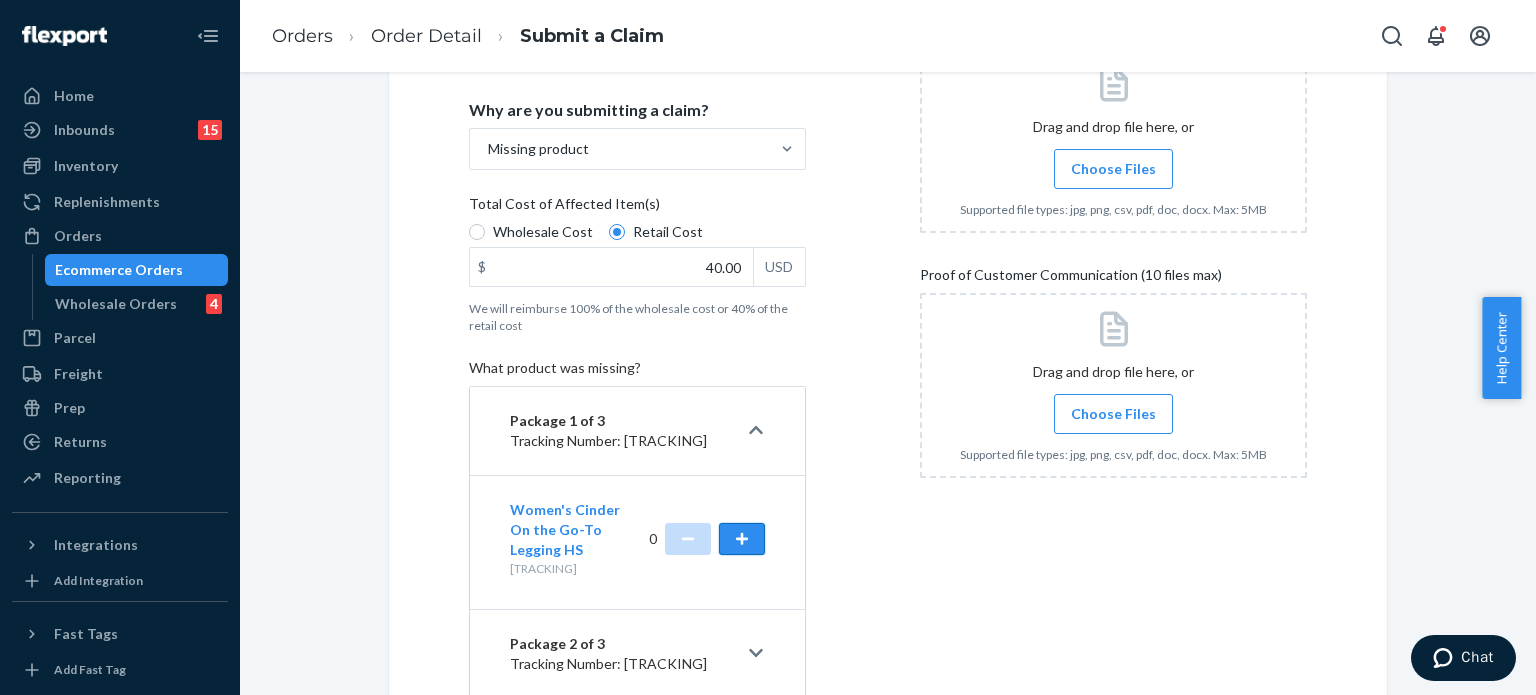 click at bounding box center (742, 539) 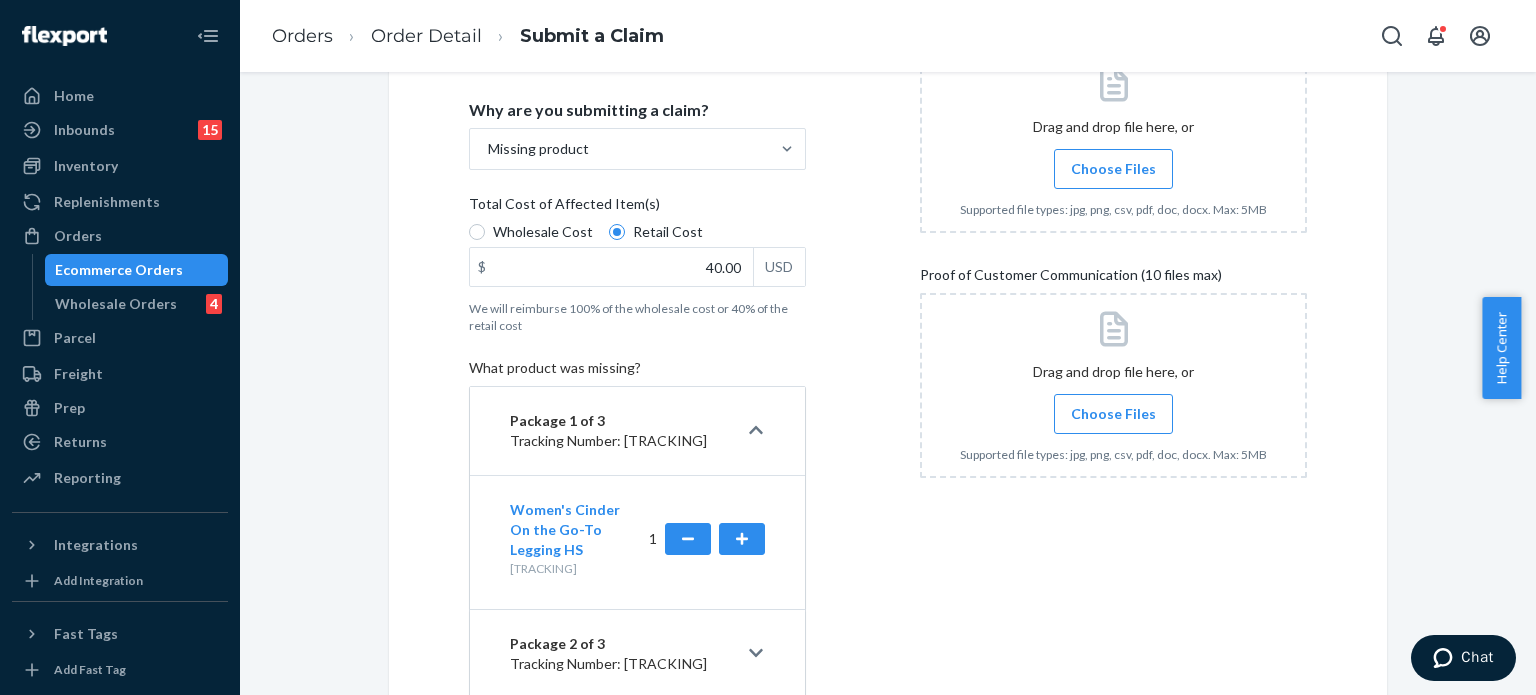 click at bounding box center [757, 431] 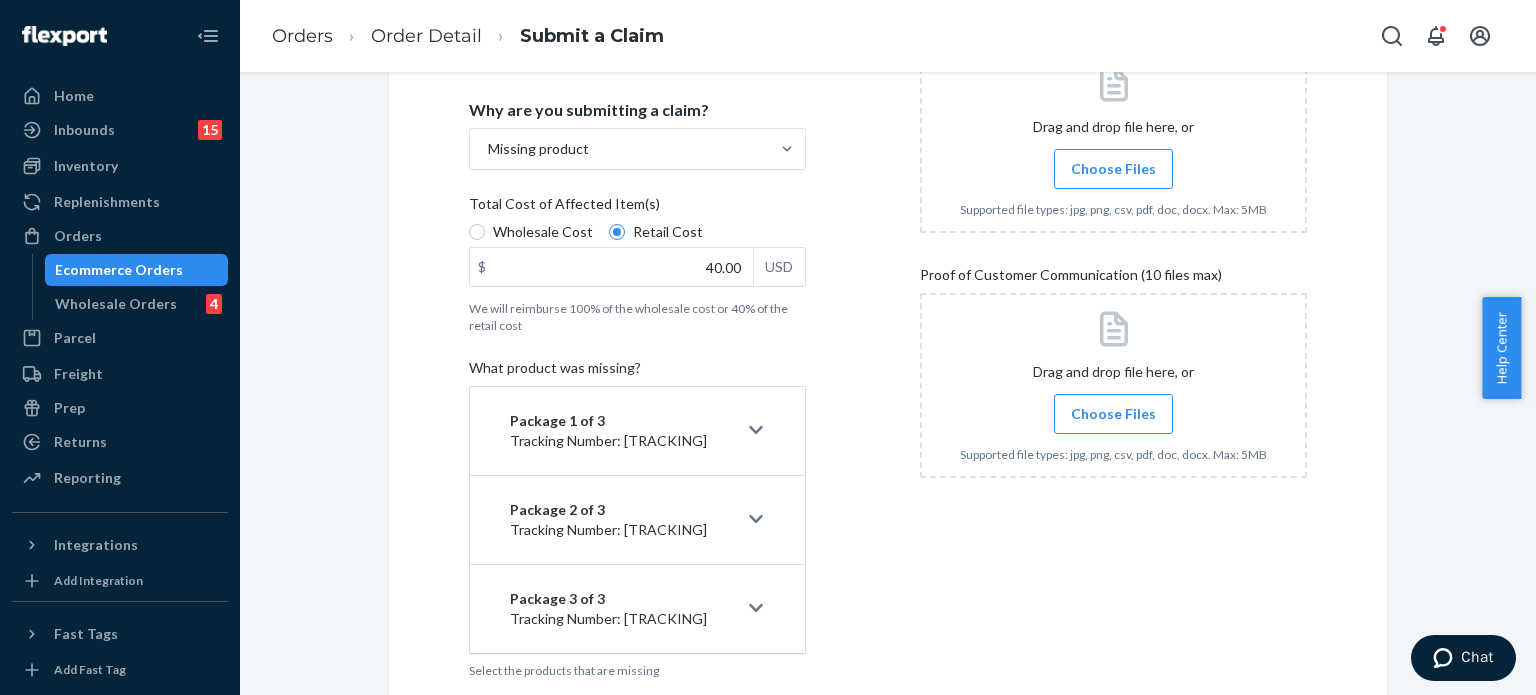 click on "Choose Files" at bounding box center (1113, 169) 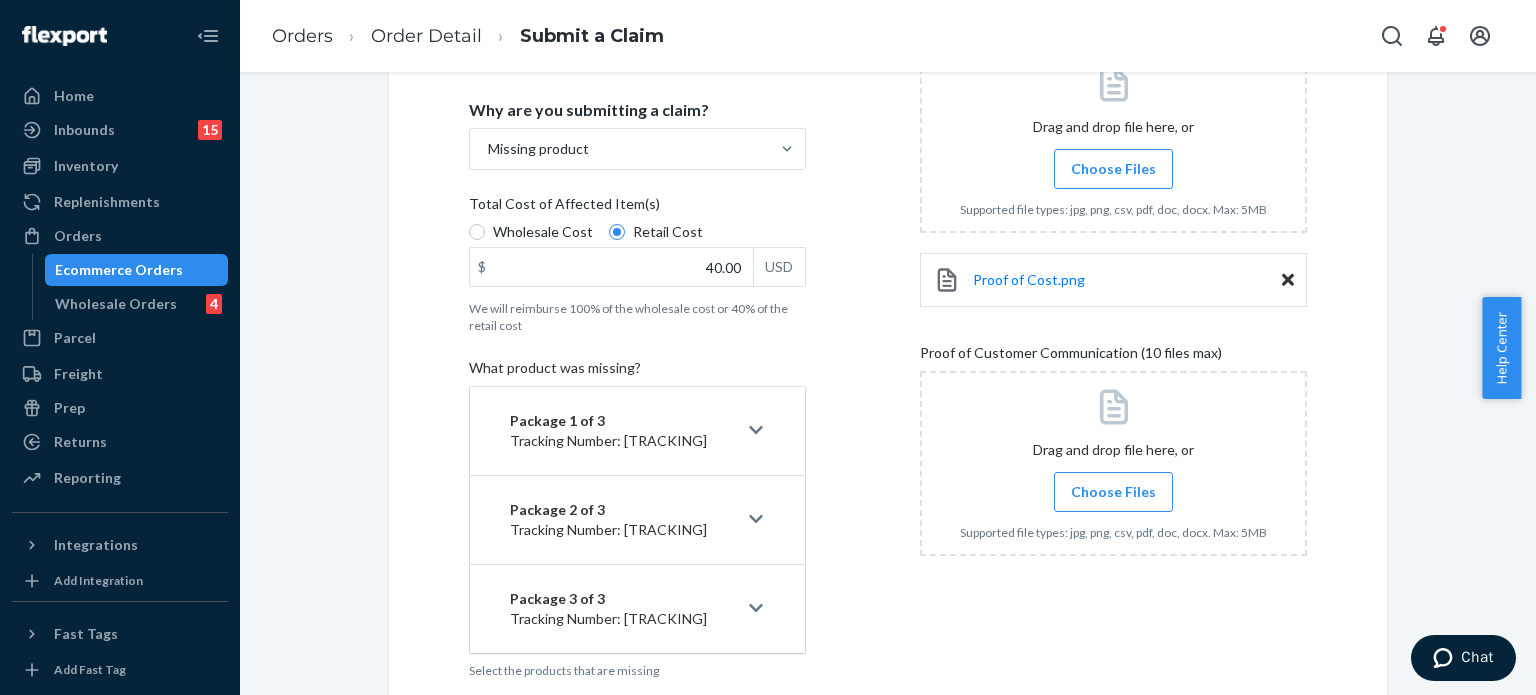 click on "Choose Files" at bounding box center [1113, 169] 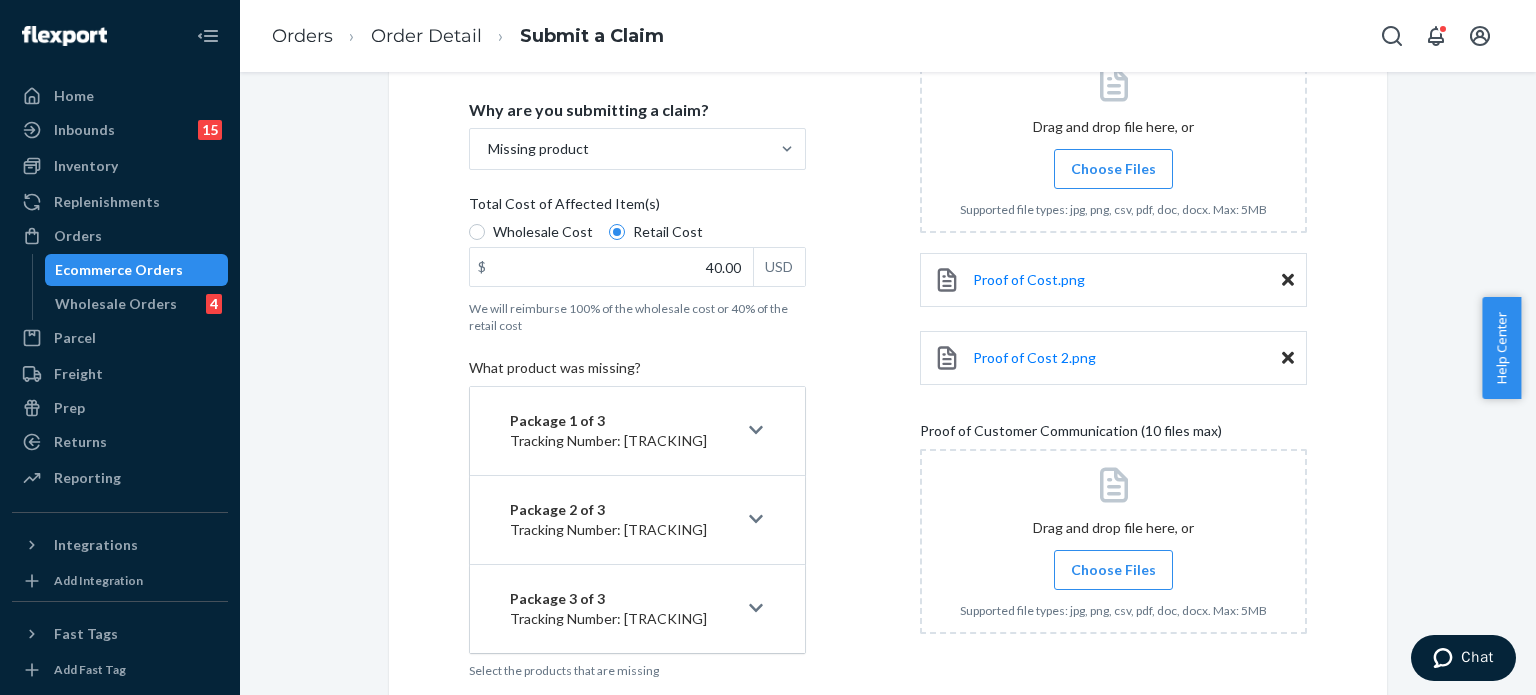 click on "Choose Files" at bounding box center [1113, 570] 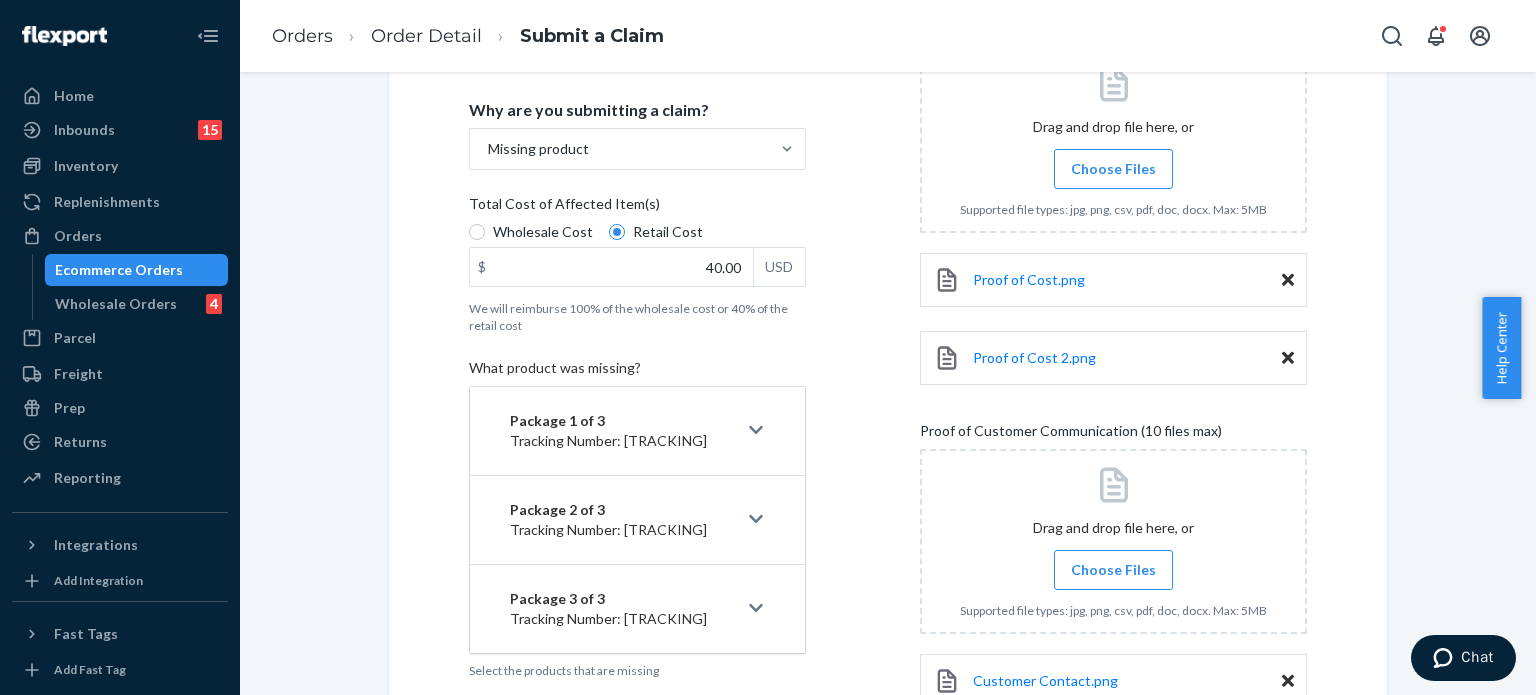 scroll, scrollTop: 501, scrollLeft: 0, axis: vertical 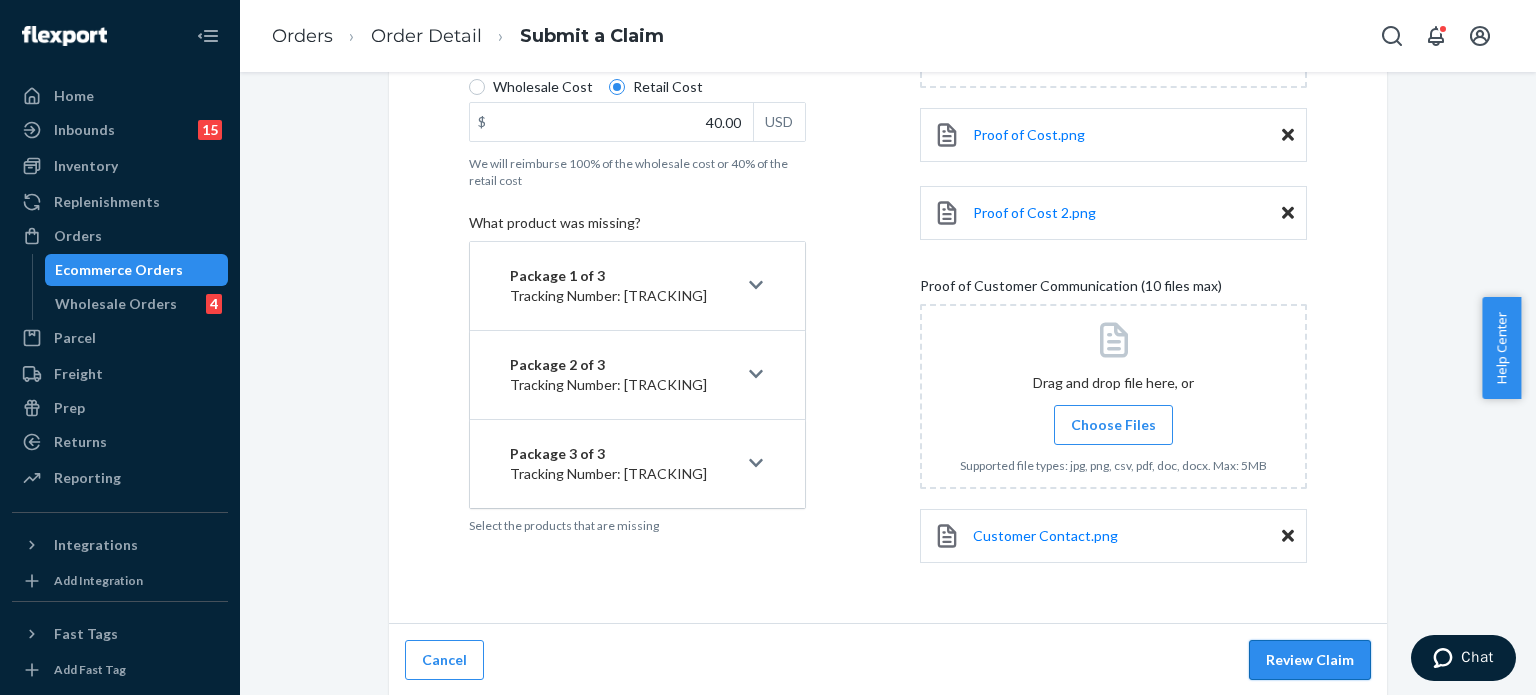 click on "Review Claim" at bounding box center (1310, 660) 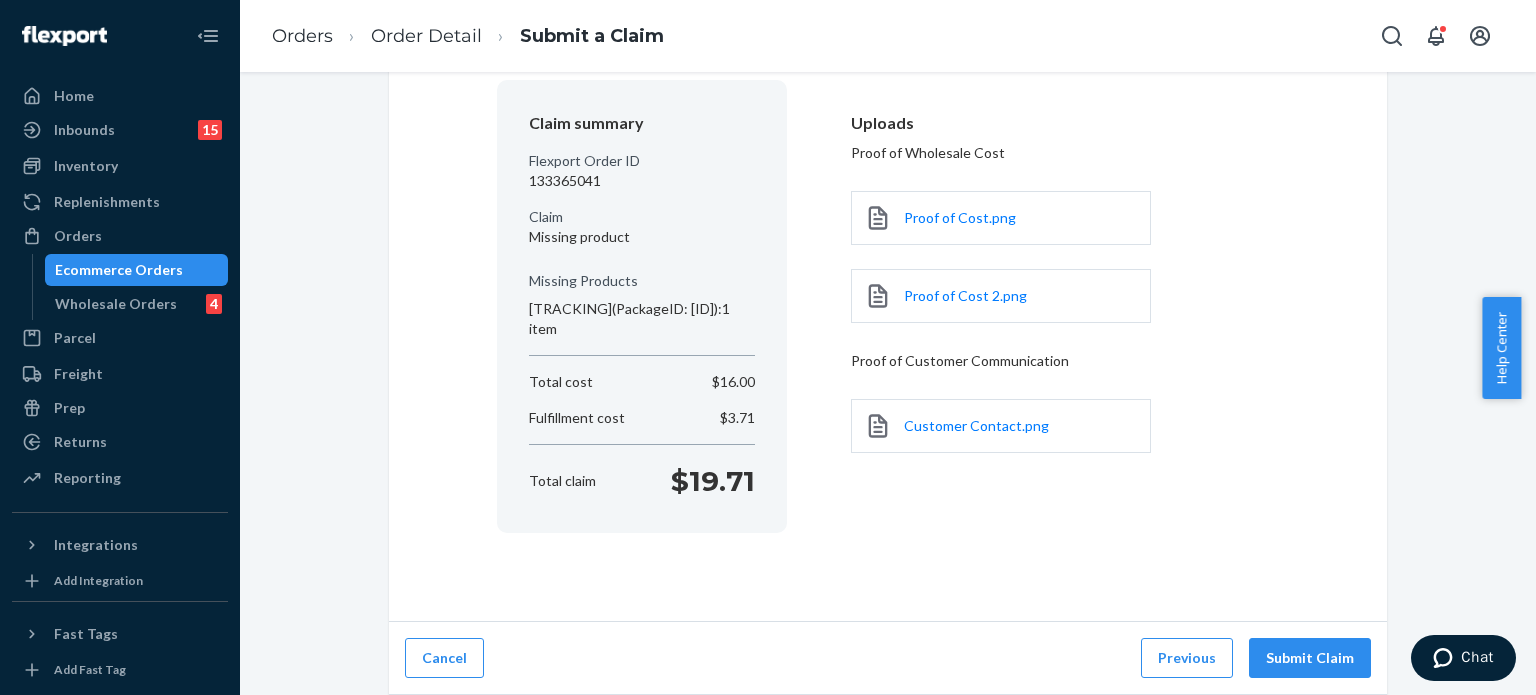 scroll, scrollTop: 160, scrollLeft: 0, axis: vertical 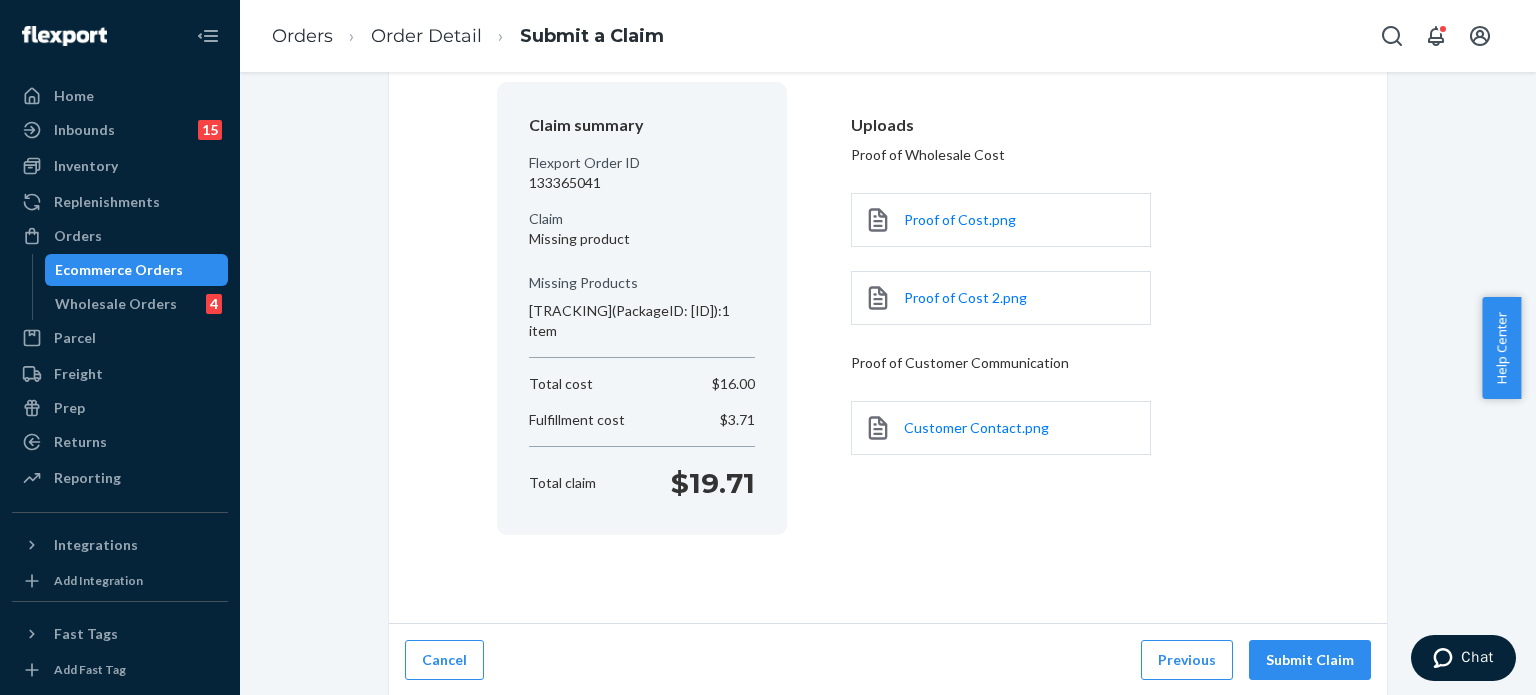 click on "Submit Claim" at bounding box center [1310, 660] 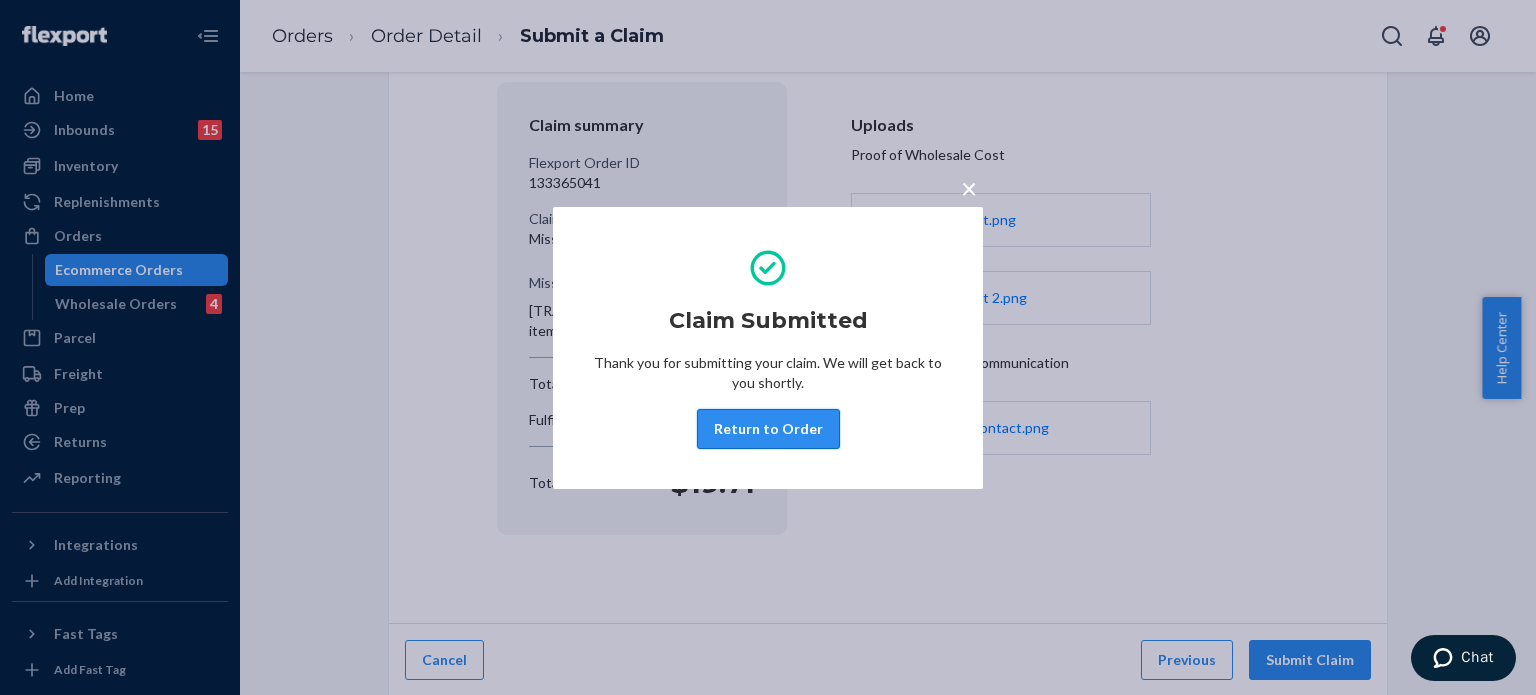 click on "Return to Order" at bounding box center [768, 429] 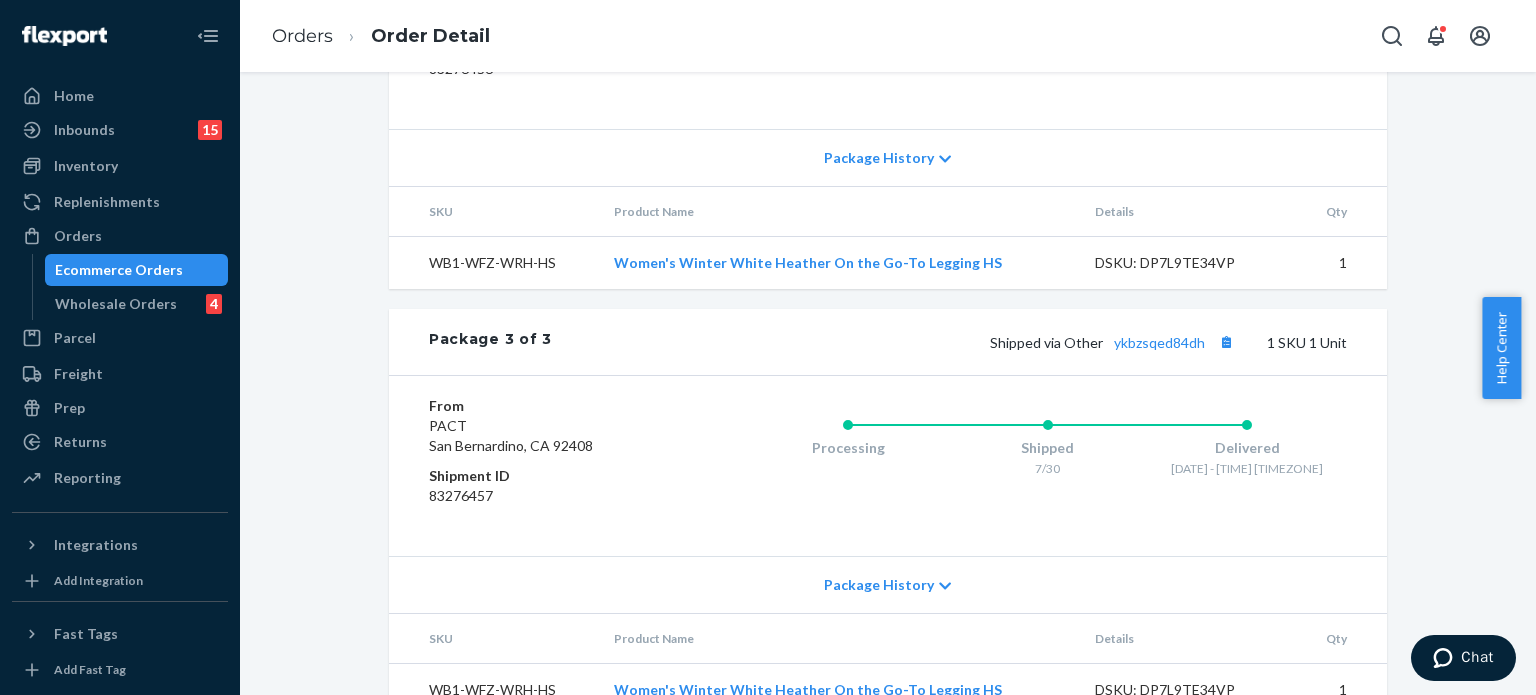 scroll, scrollTop: 1537, scrollLeft: 0, axis: vertical 